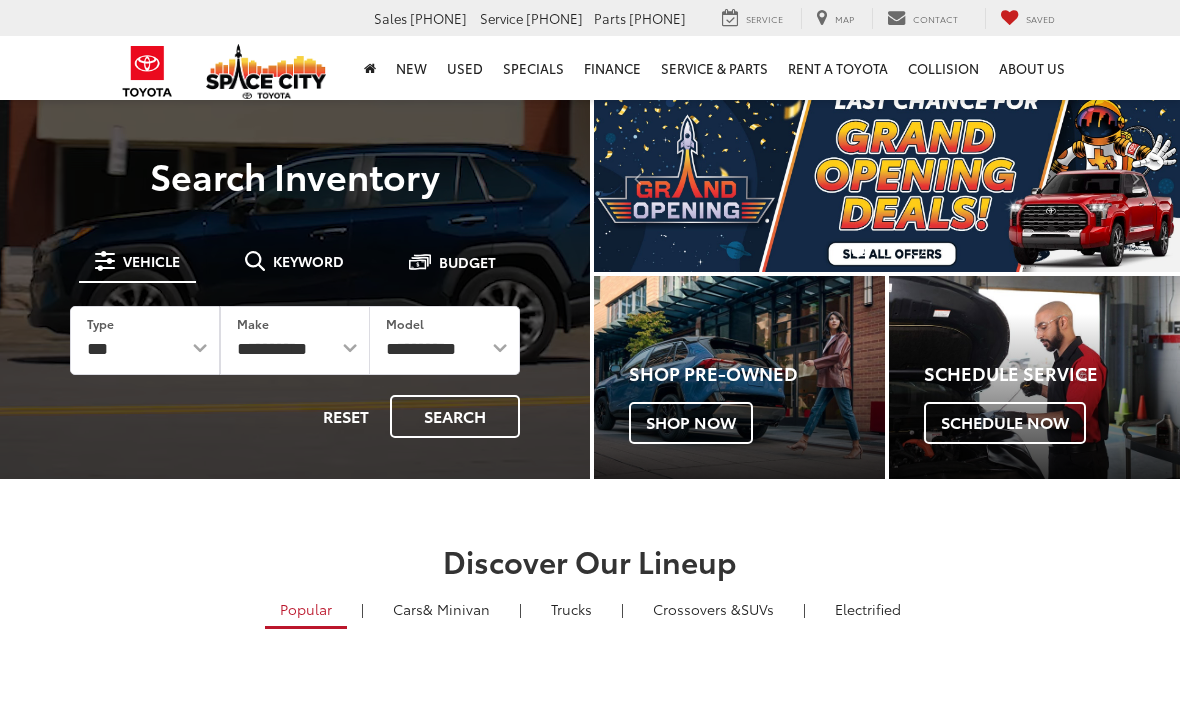 scroll, scrollTop: 107, scrollLeft: 0, axis: vertical 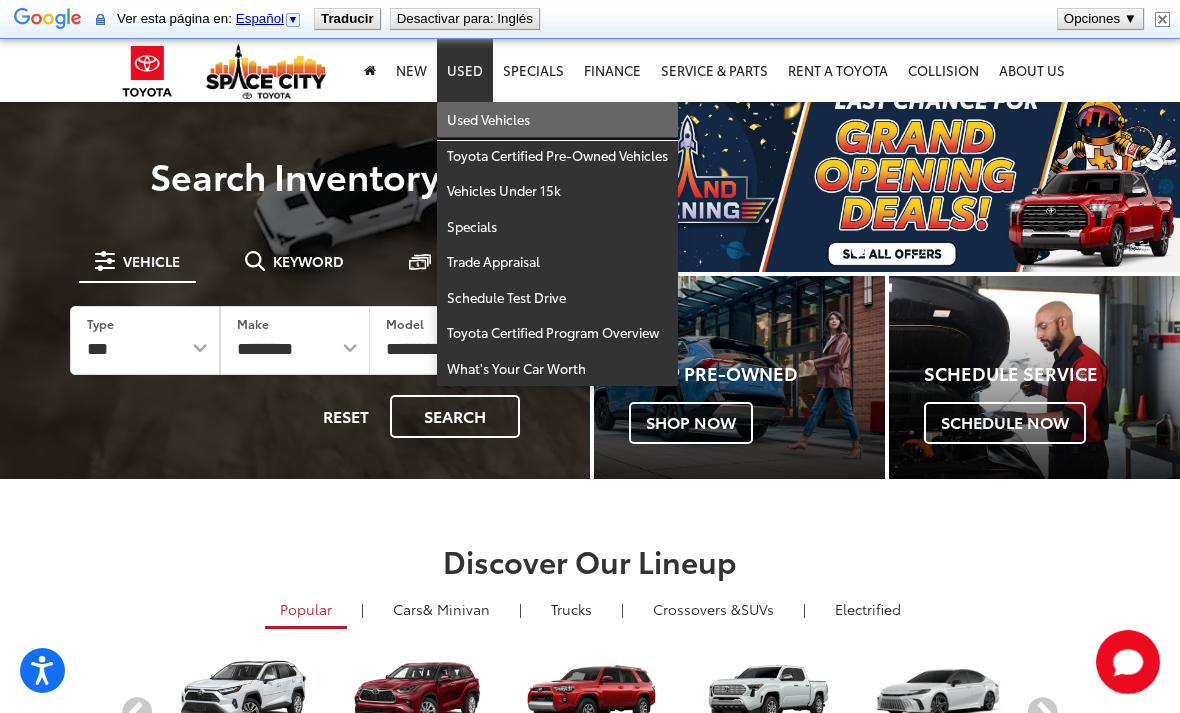 click on "Used Vehicles" at bounding box center (557, 120) 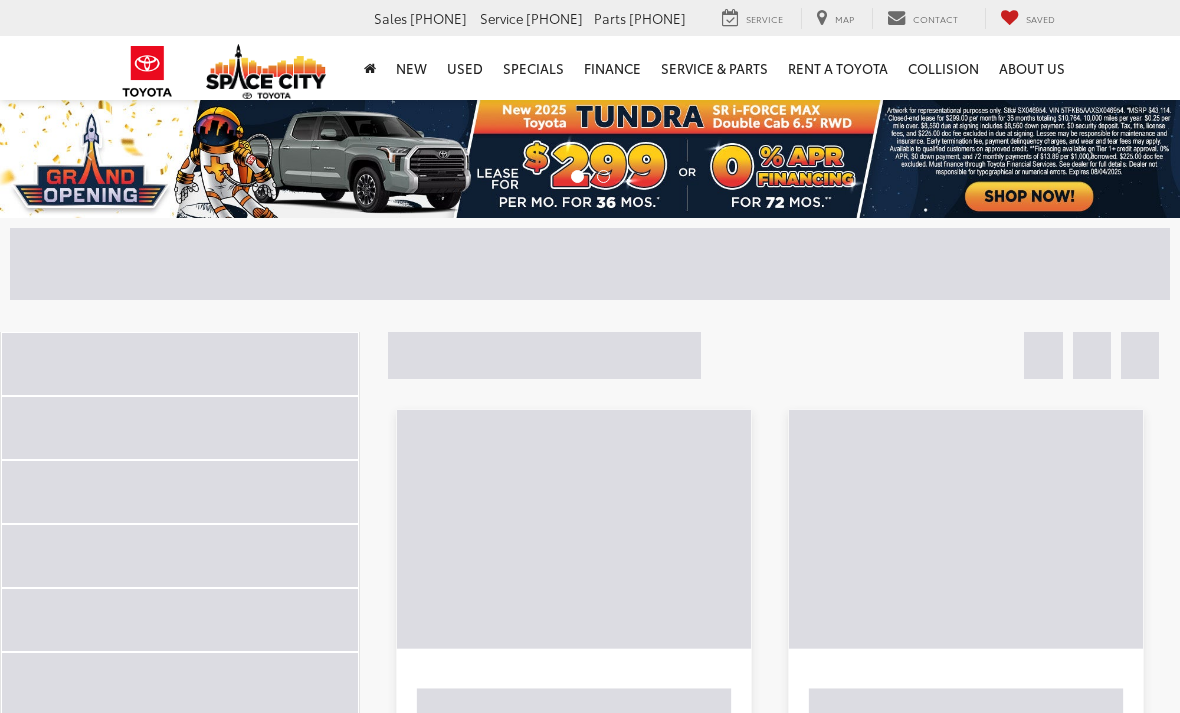 scroll, scrollTop: 0, scrollLeft: 0, axis: both 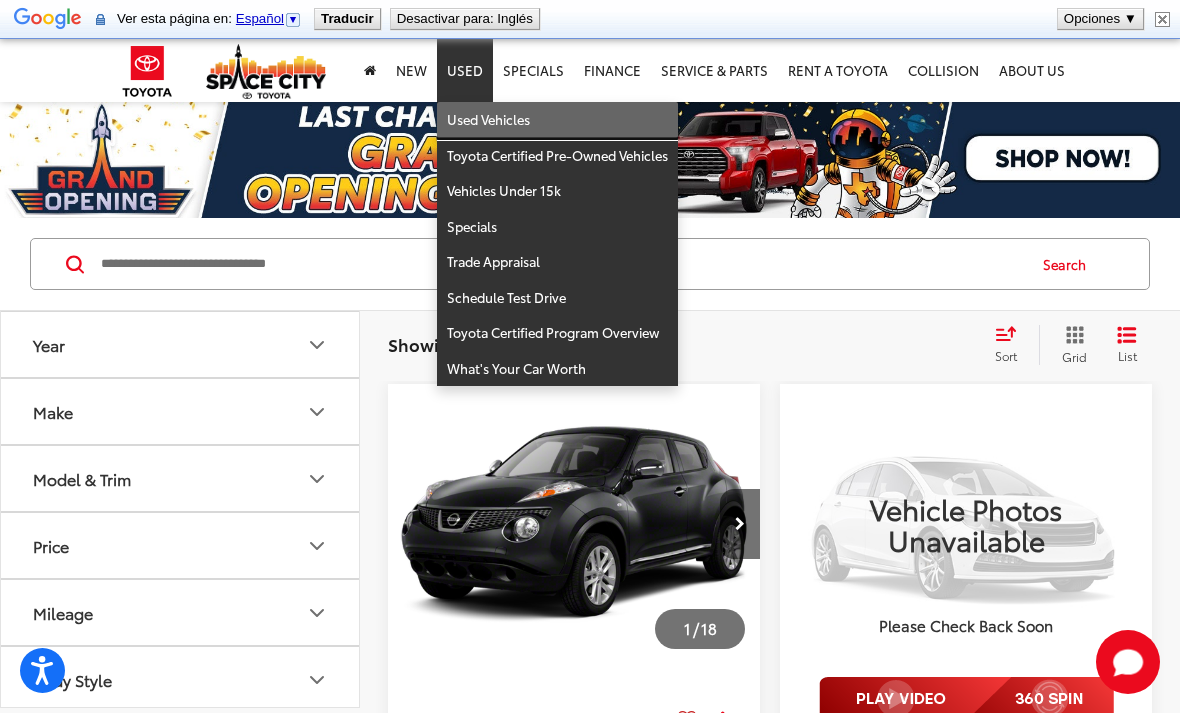 click on "Used Vehicles" at bounding box center [557, 120] 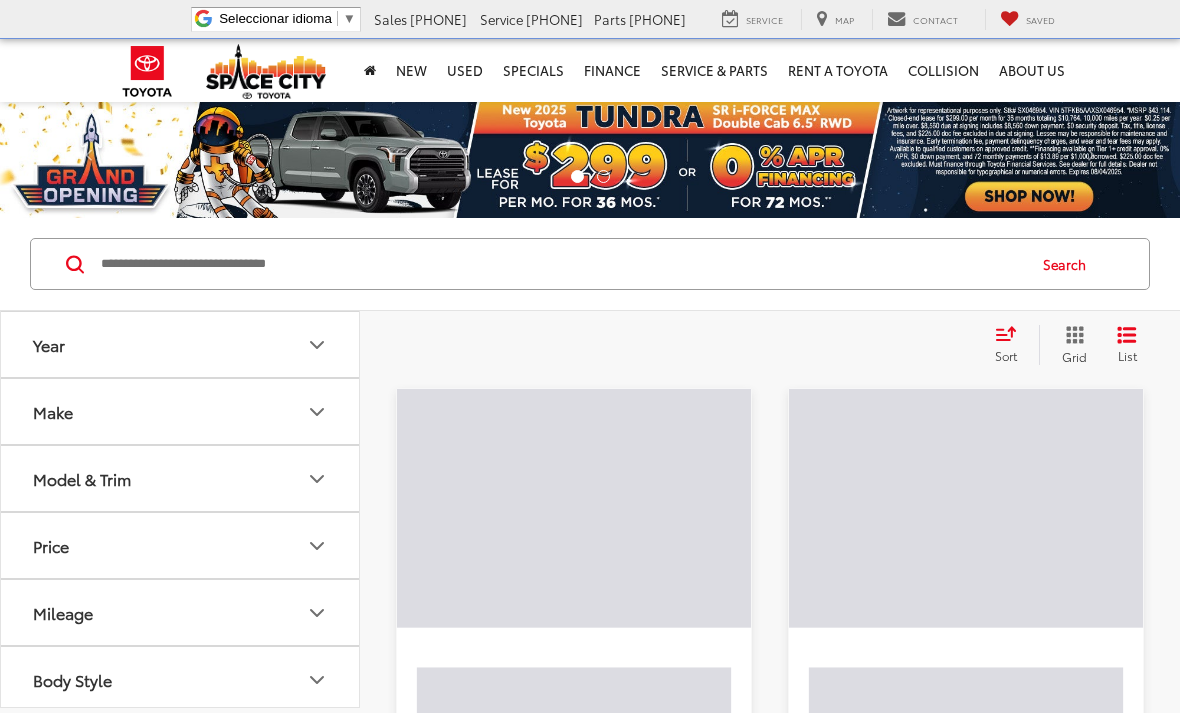 scroll, scrollTop: 0, scrollLeft: 0, axis: both 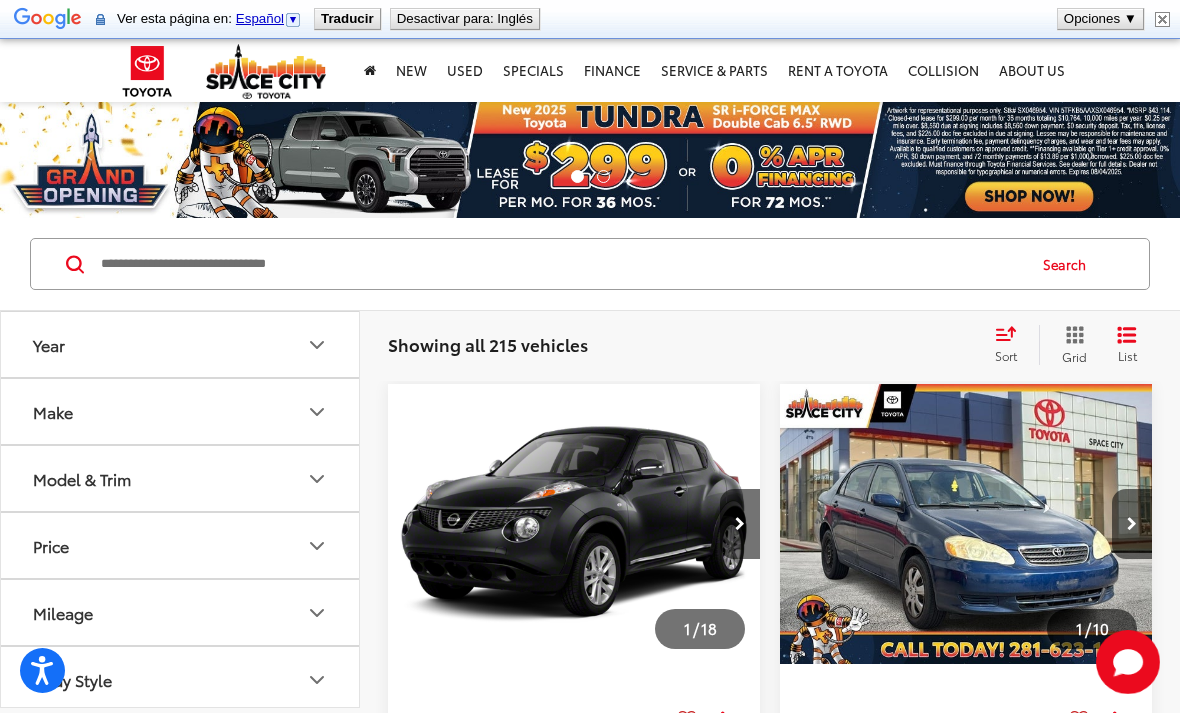 click at bounding box center [561, 264] 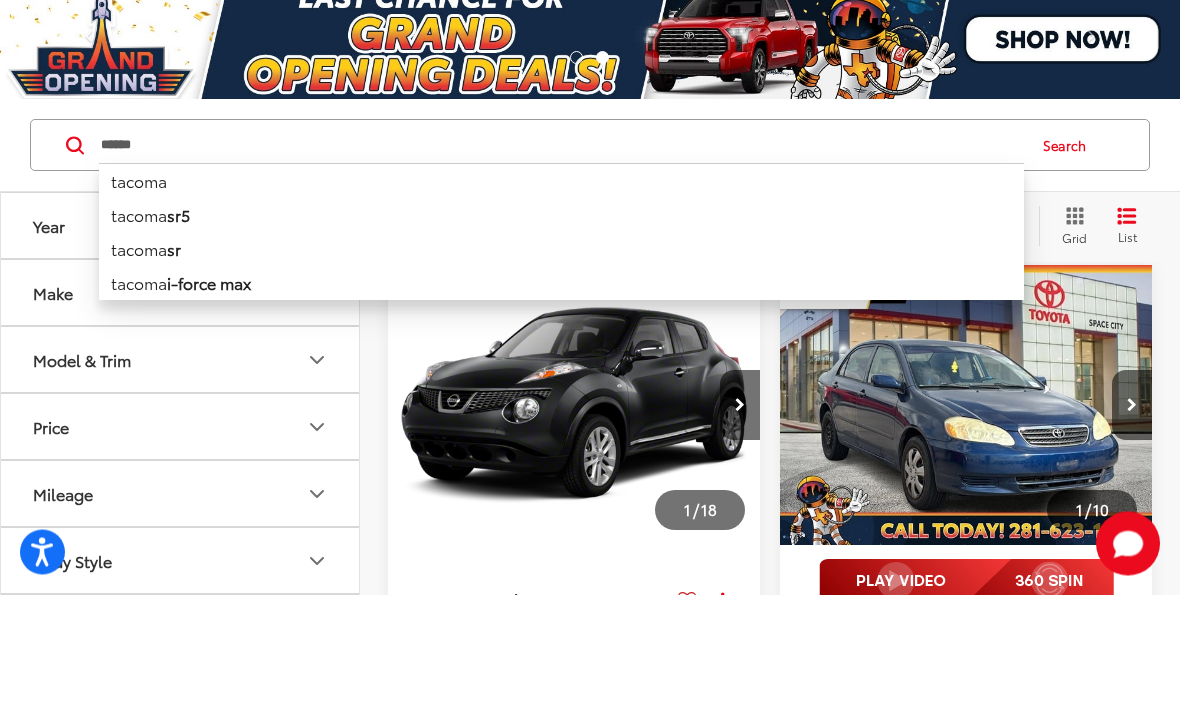 type on "******" 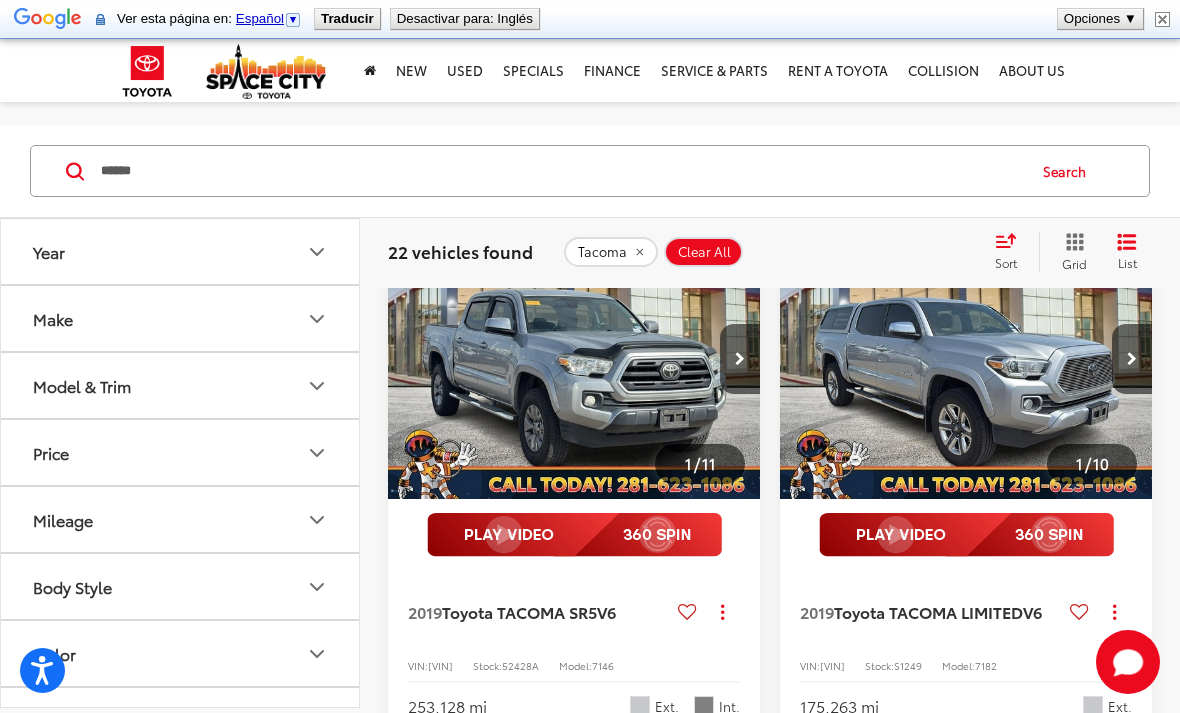 scroll, scrollTop: 145, scrollLeft: 0, axis: vertical 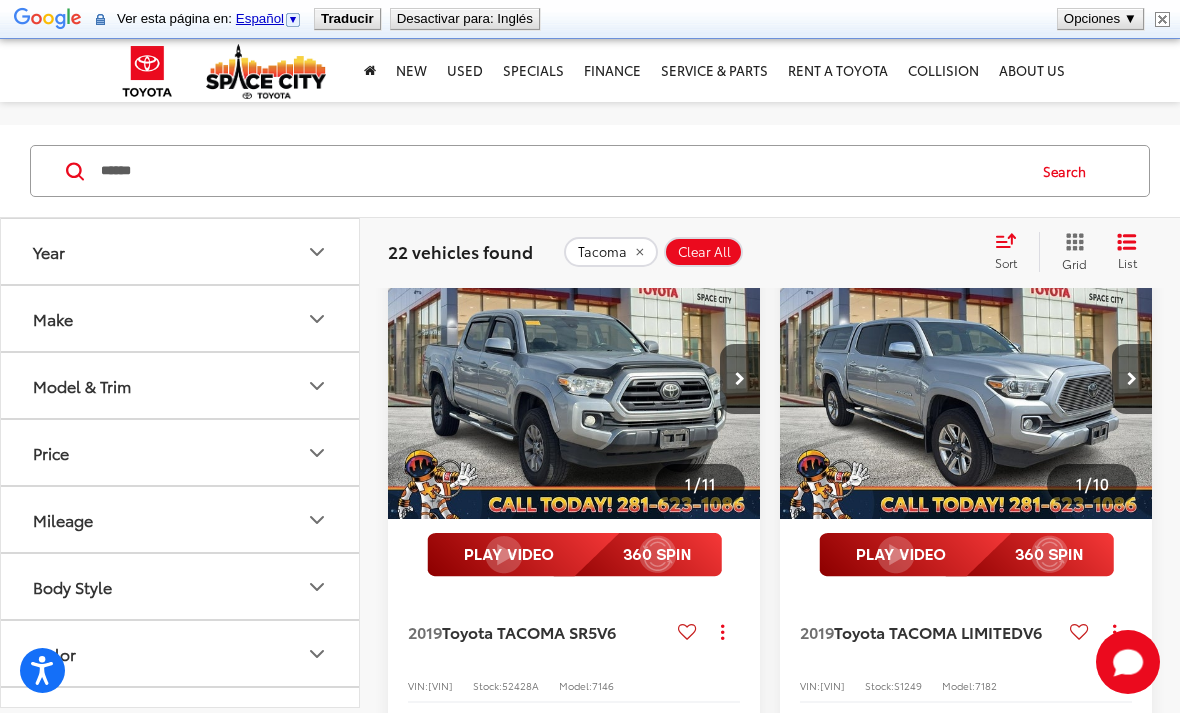click at bounding box center [966, 379] 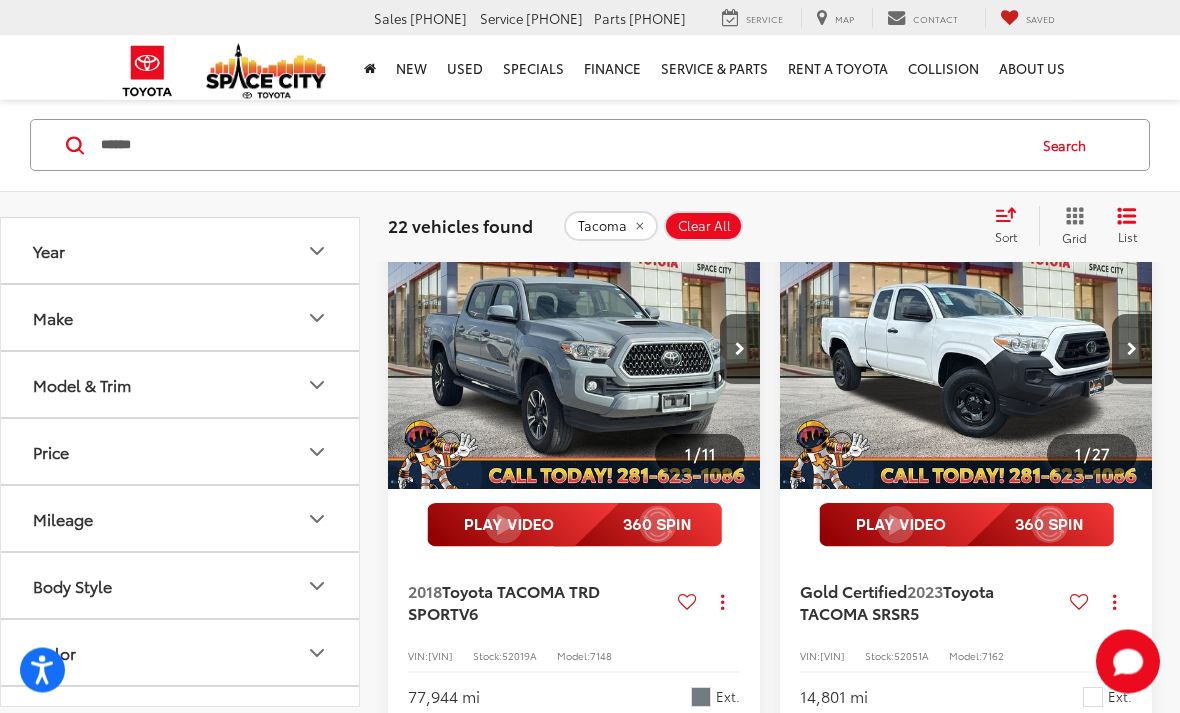 scroll, scrollTop: 1251, scrollLeft: 0, axis: vertical 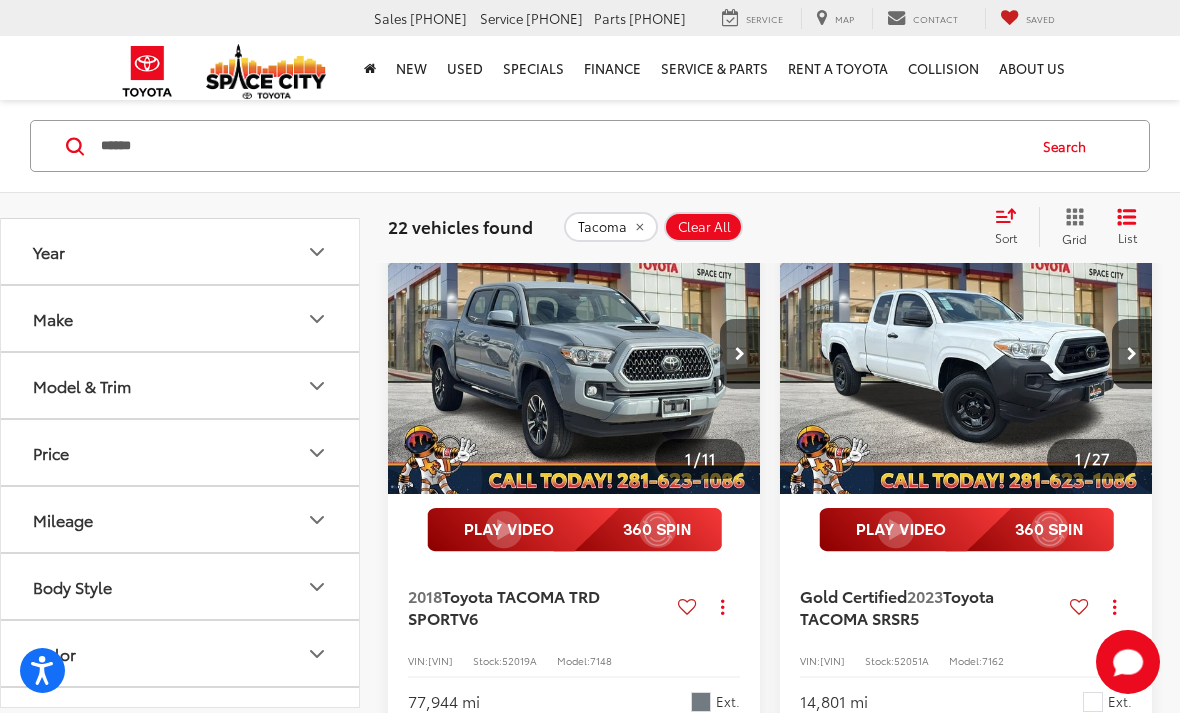click at bounding box center (574, 354) 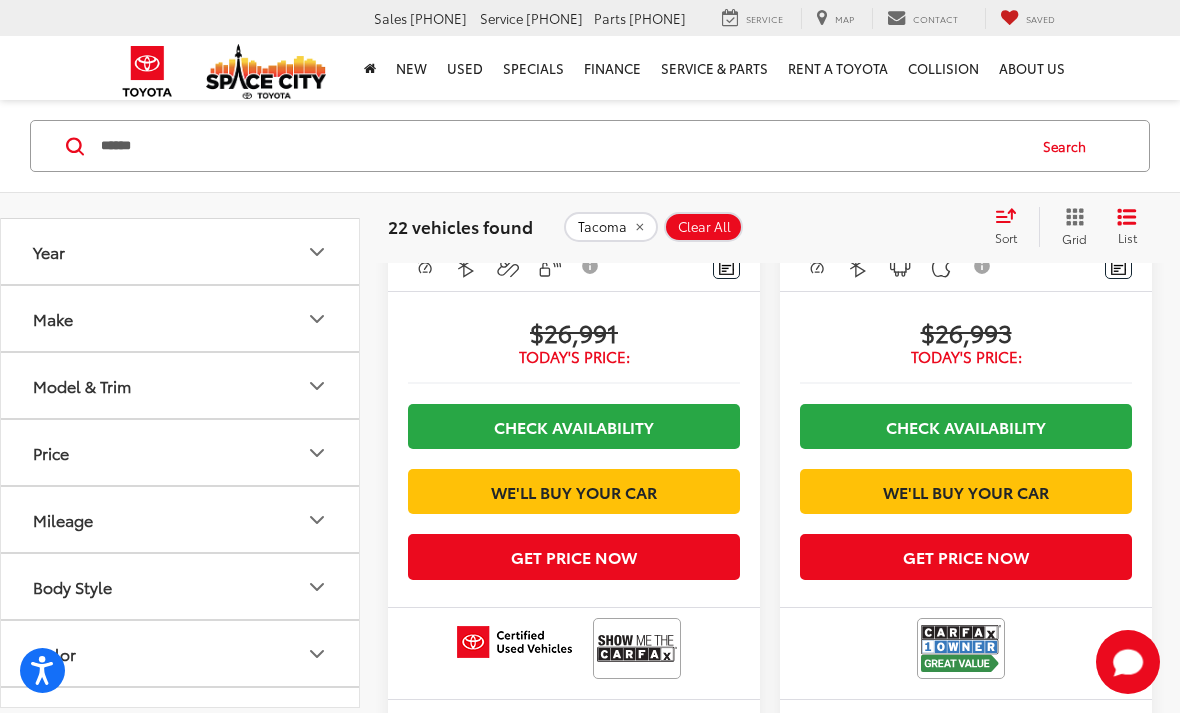 scroll, scrollTop: 1739, scrollLeft: 0, axis: vertical 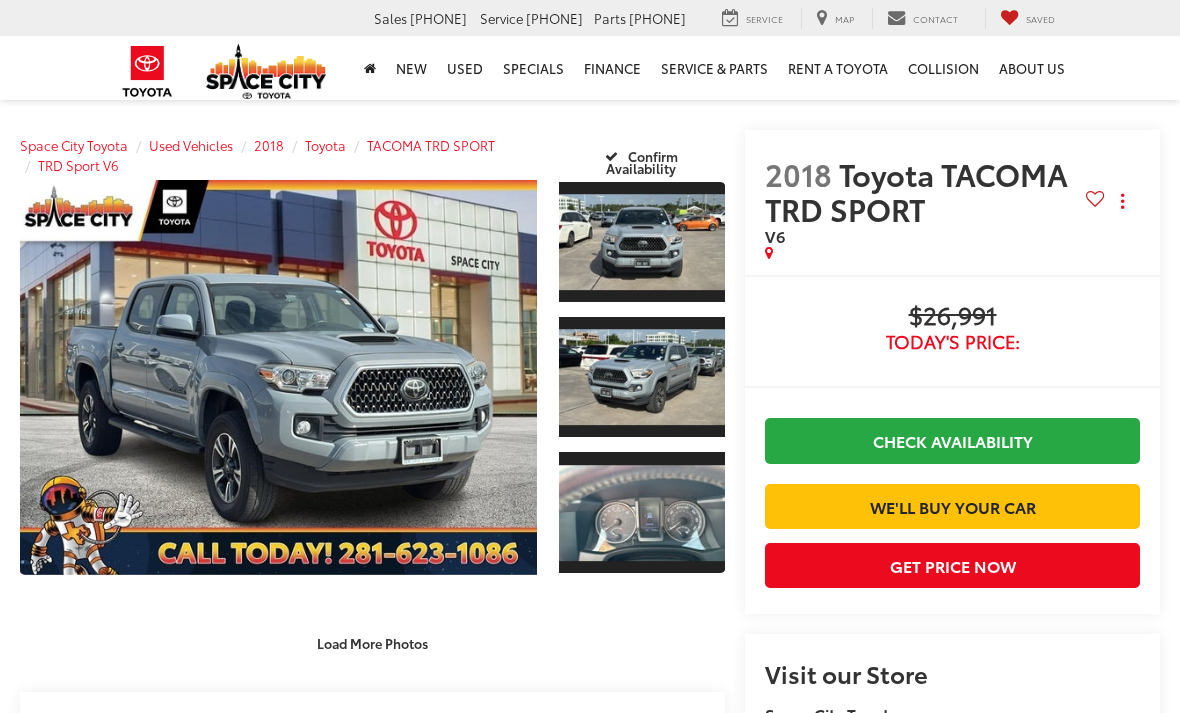 click at bounding box center (642, 242) 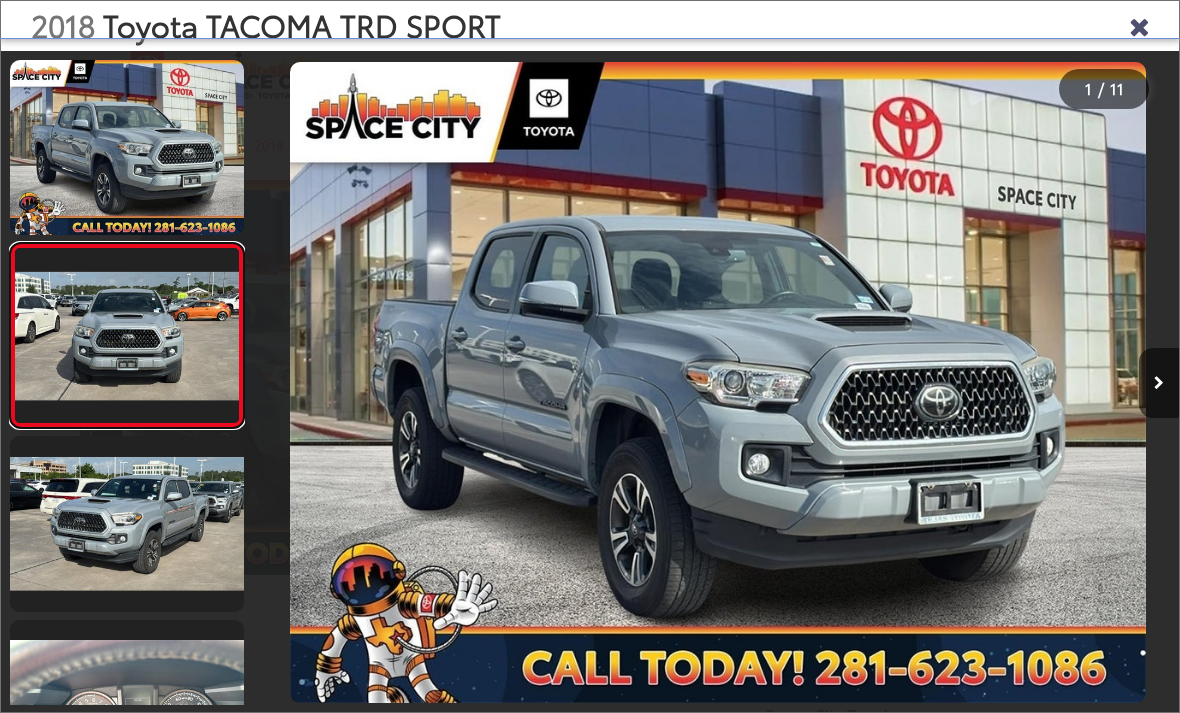scroll, scrollTop: 0, scrollLeft: 577, axis: horizontal 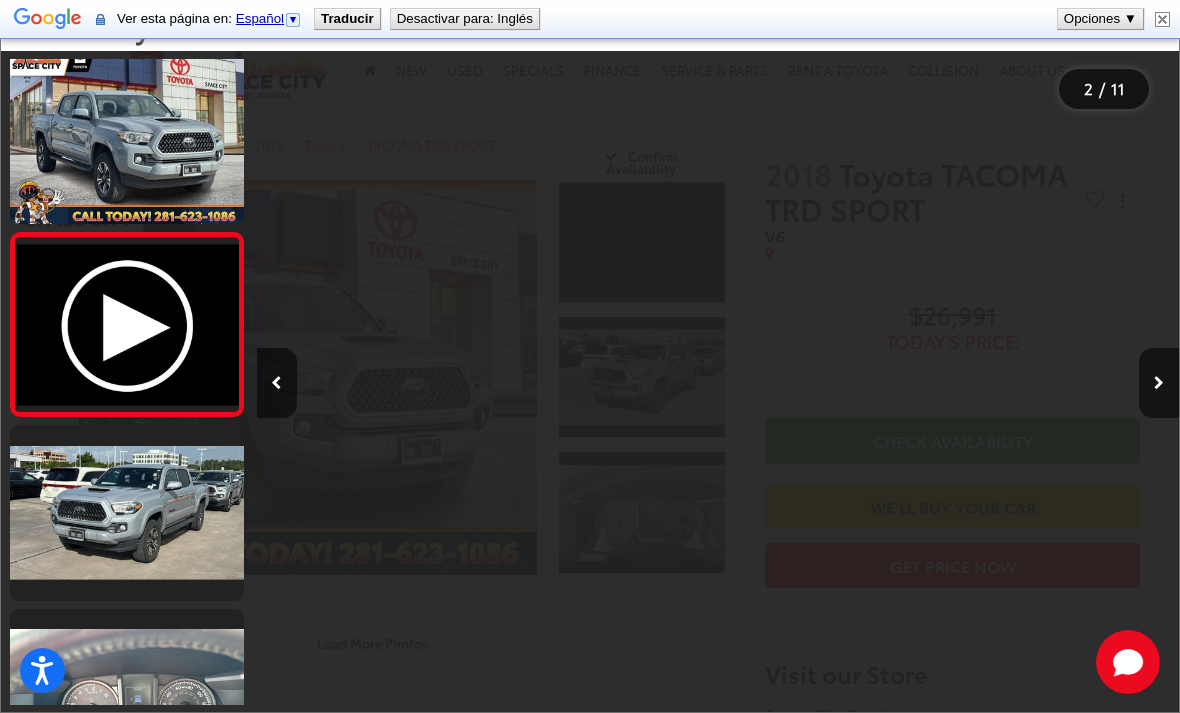 click at bounding box center [127, 512] 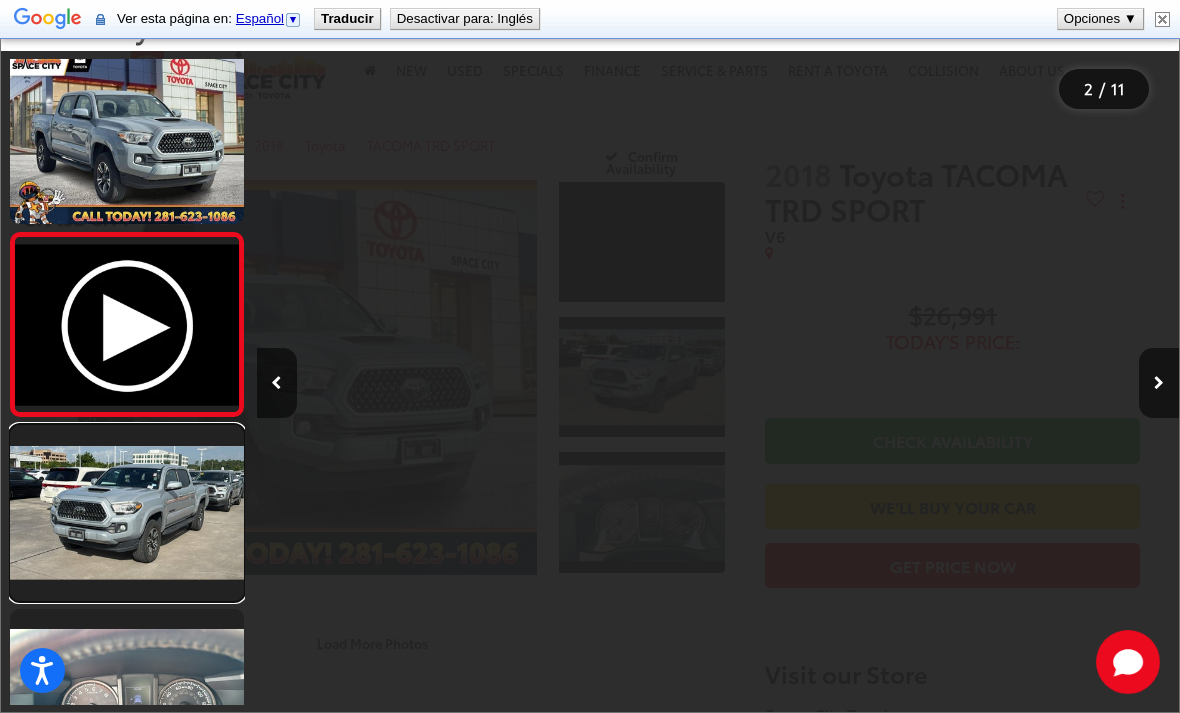 scroll, scrollTop: 0, scrollLeft: 1174, axis: horizontal 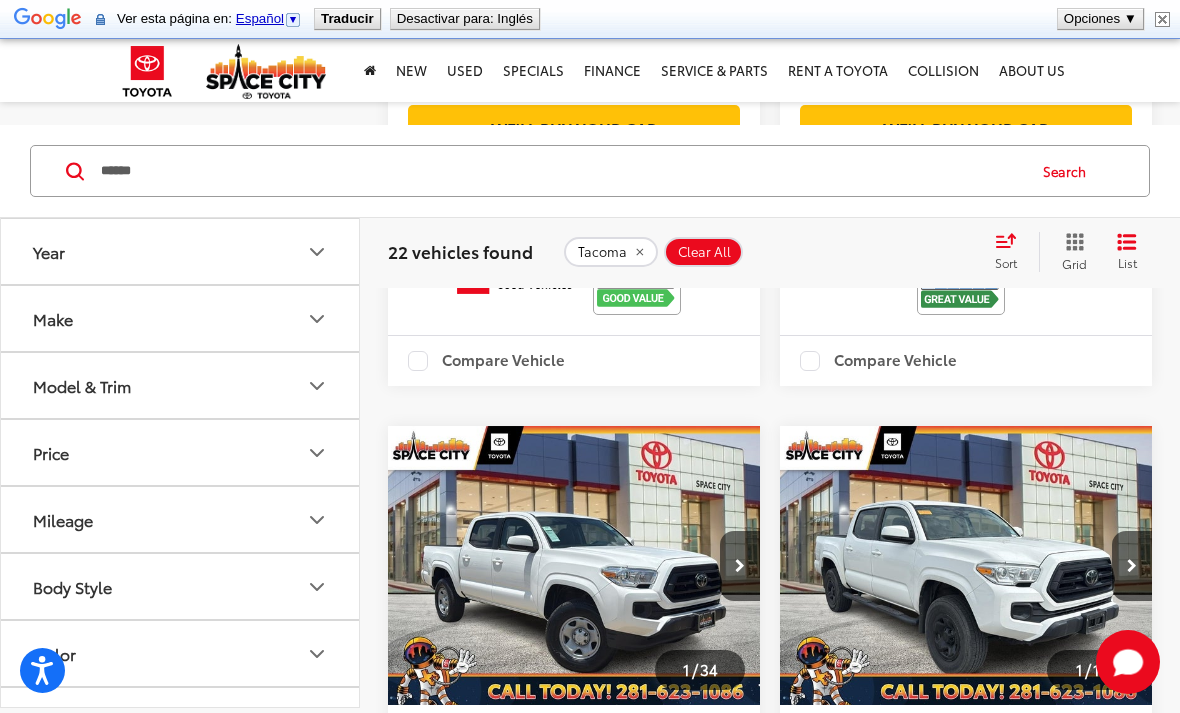 click on "******" at bounding box center [561, 171] 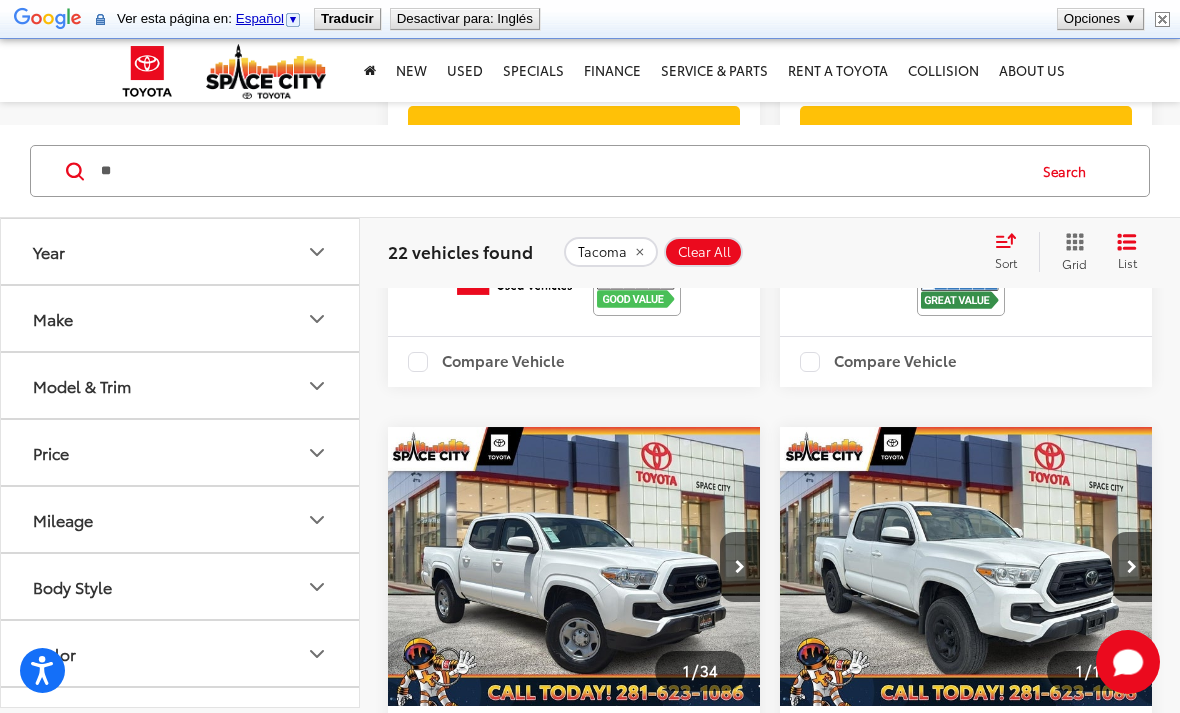 type on "*" 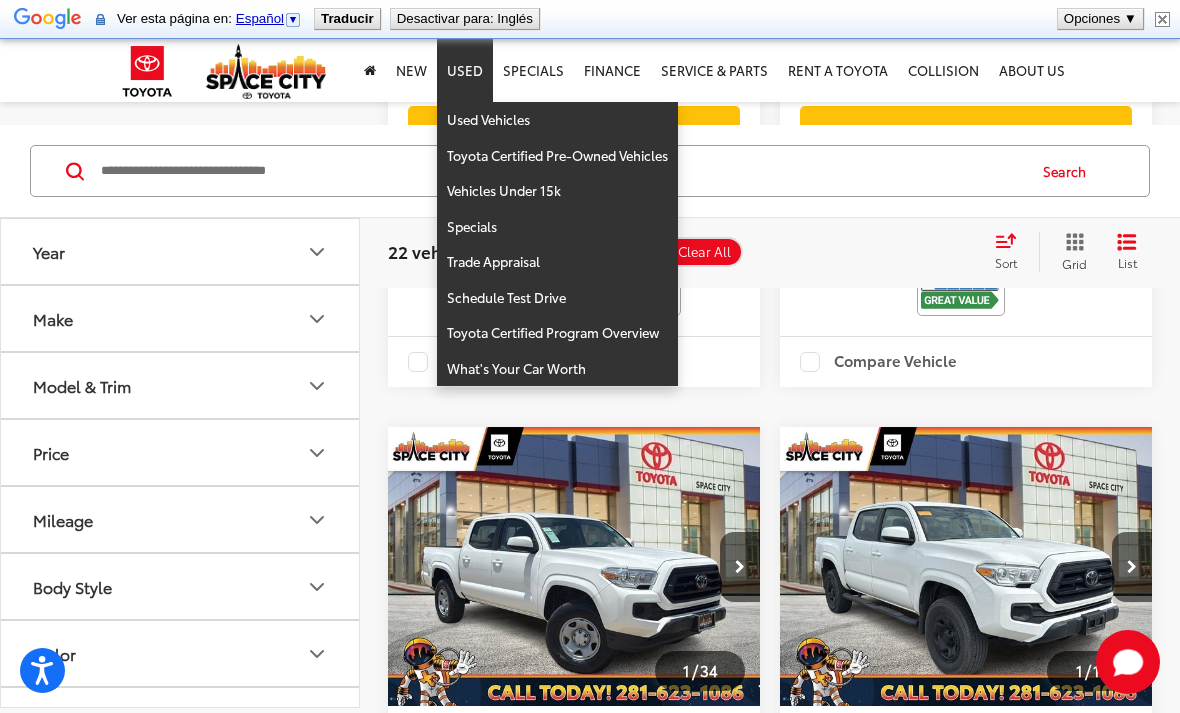 type 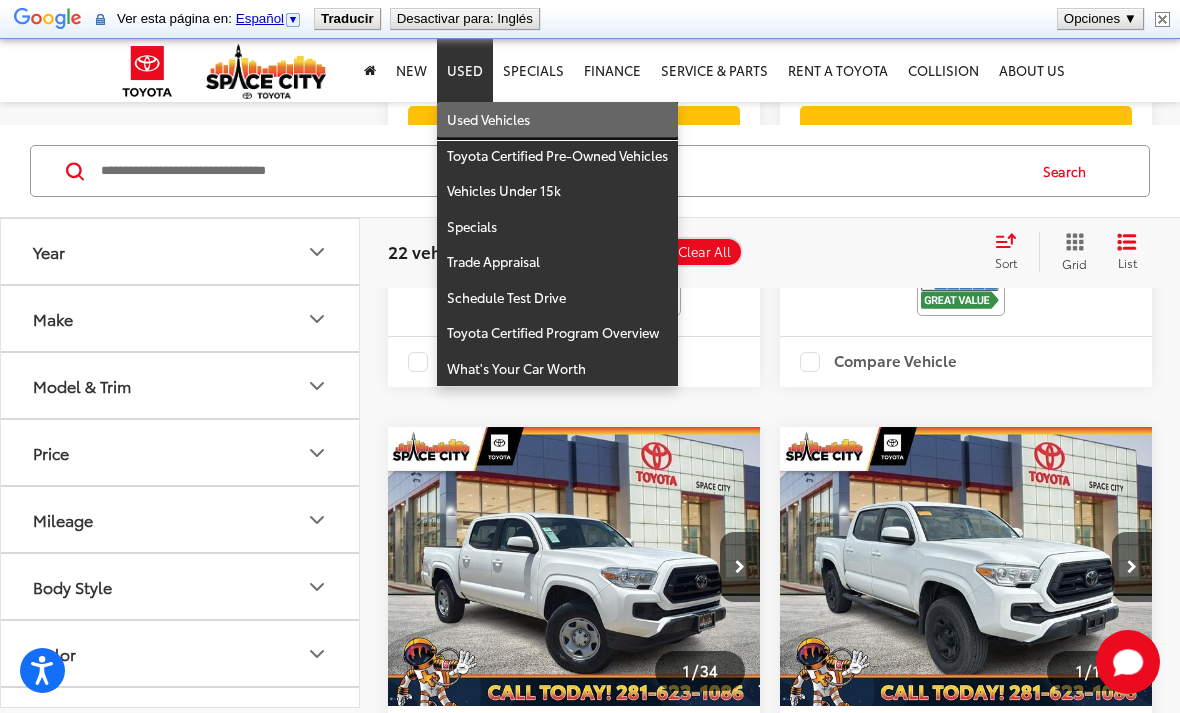 click on "Used Vehicles" at bounding box center [557, 120] 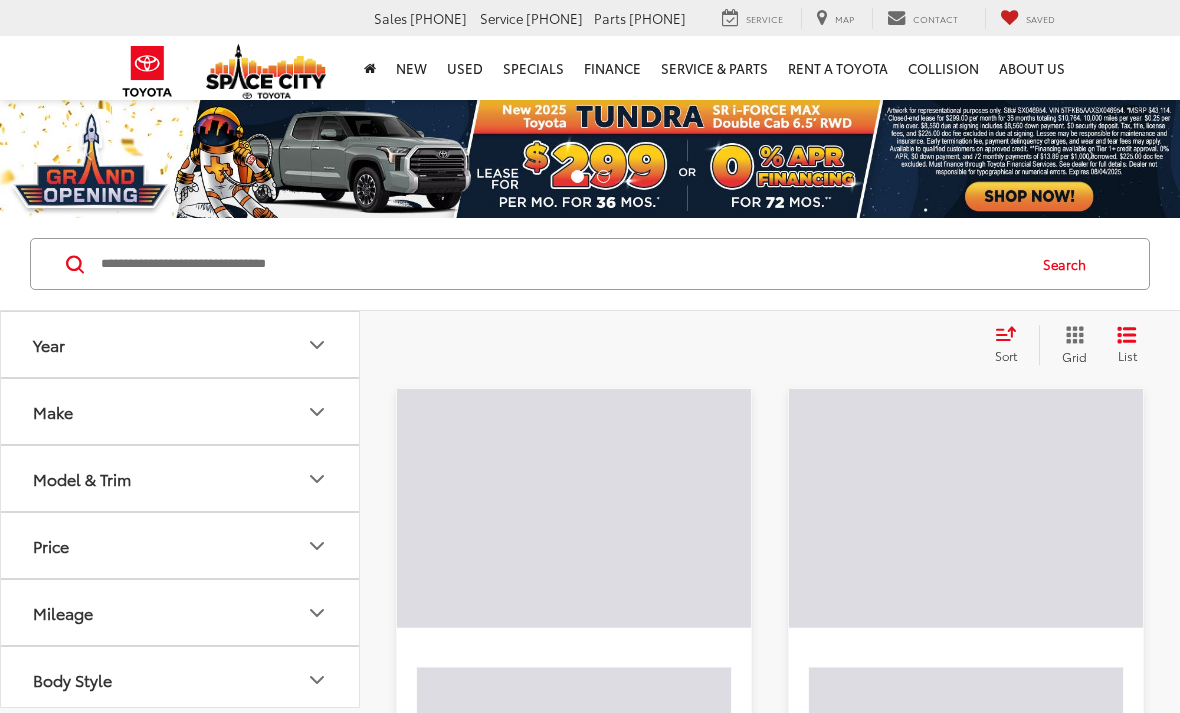 scroll, scrollTop: 0, scrollLeft: 0, axis: both 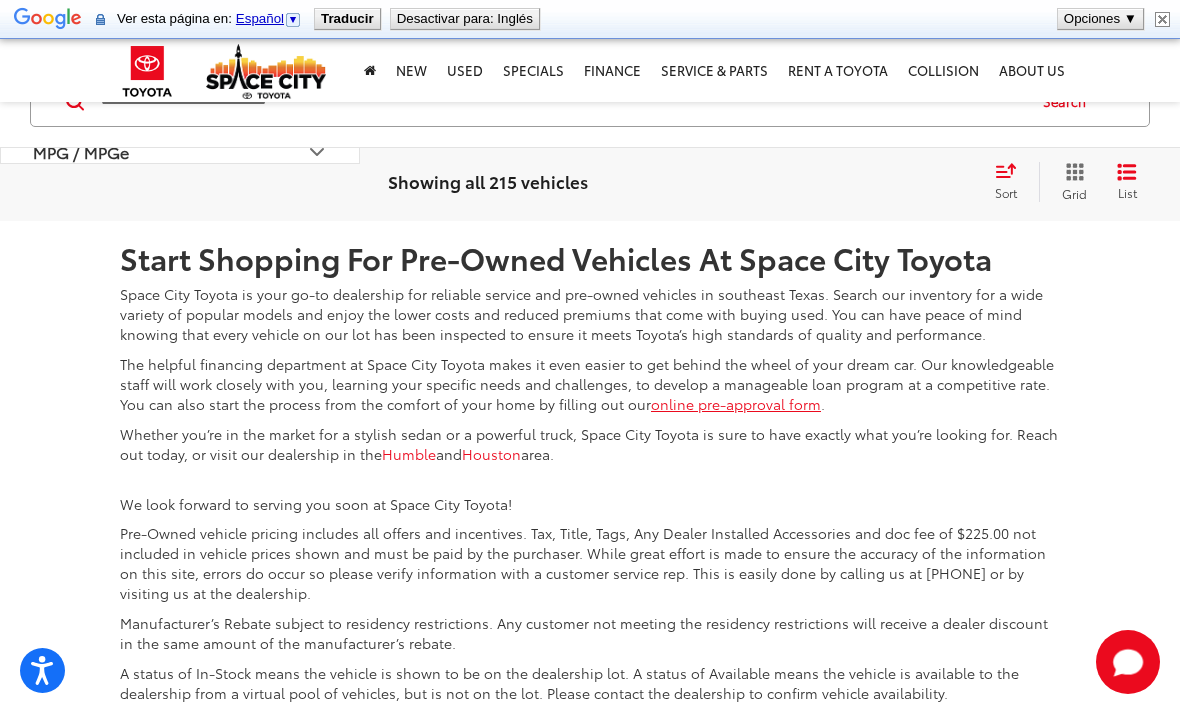 click on "2" at bounding box center (806, 72) 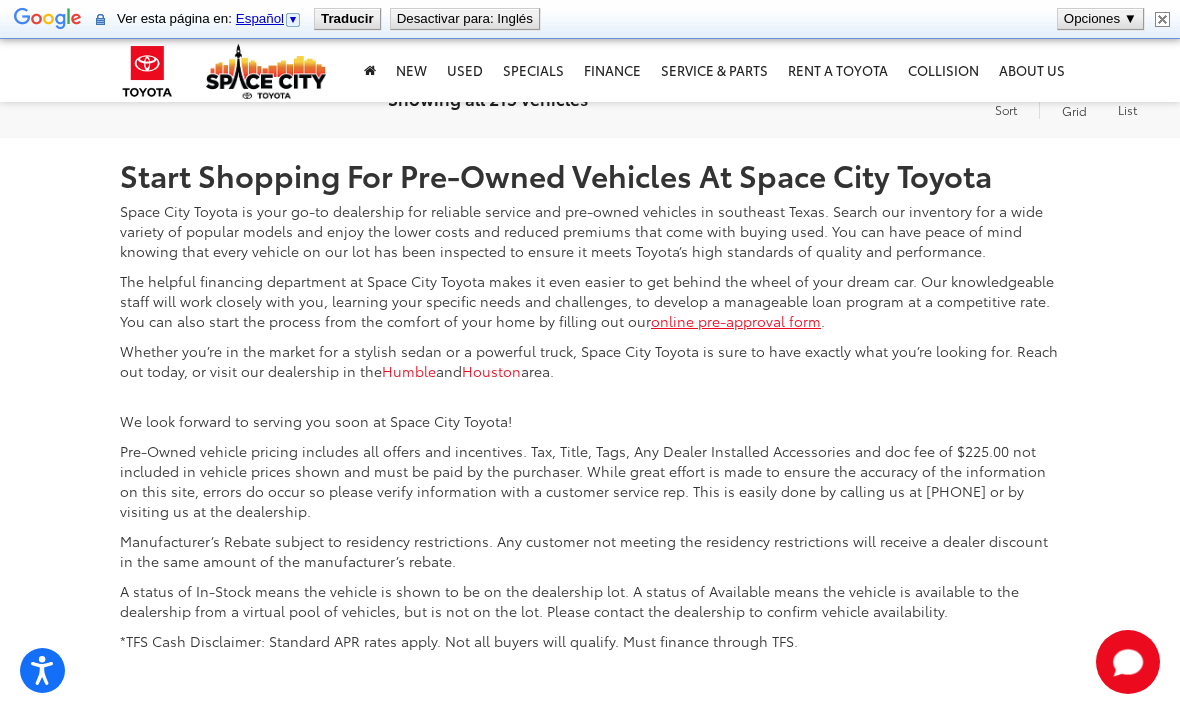 scroll, scrollTop: 6837, scrollLeft: 0, axis: vertical 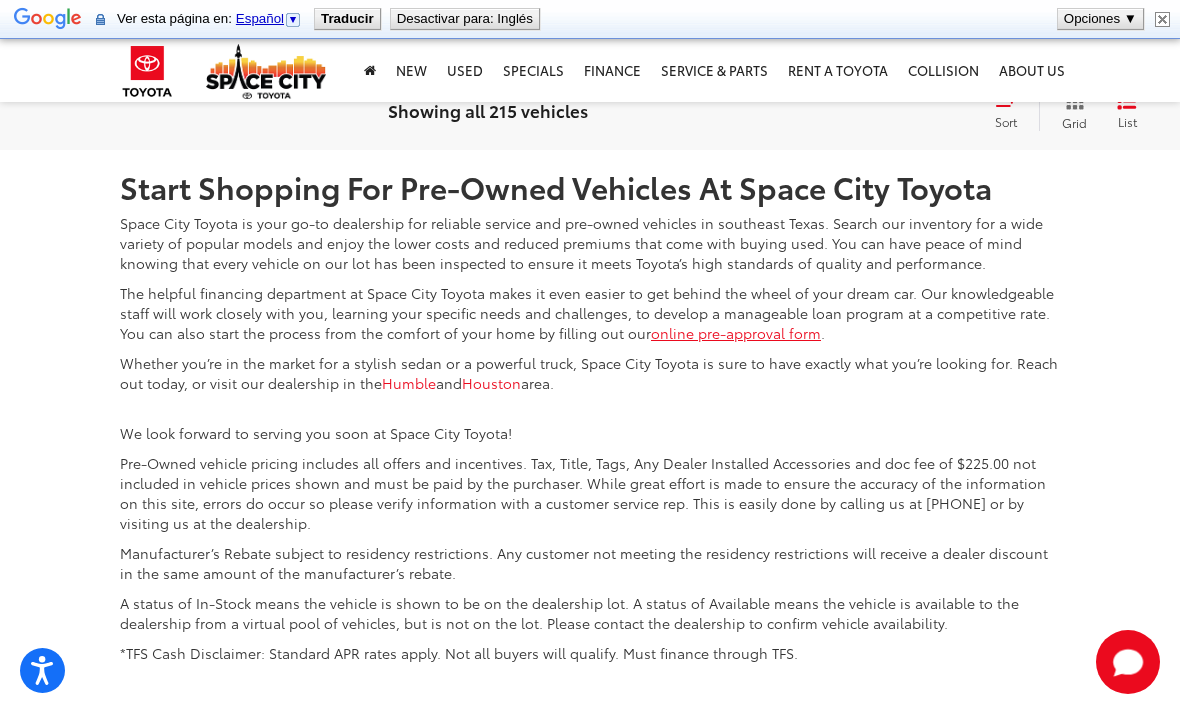 click on "3" at bounding box center [836, 2] 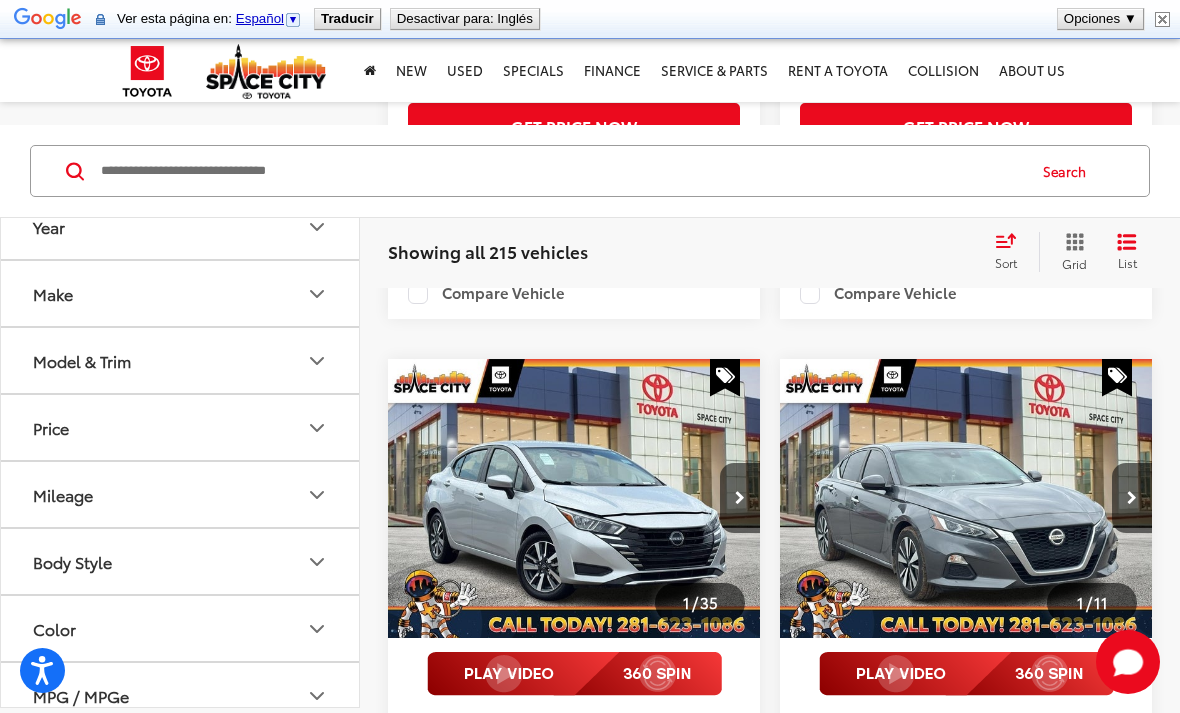 scroll, scrollTop: 1103, scrollLeft: 0, axis: vertical 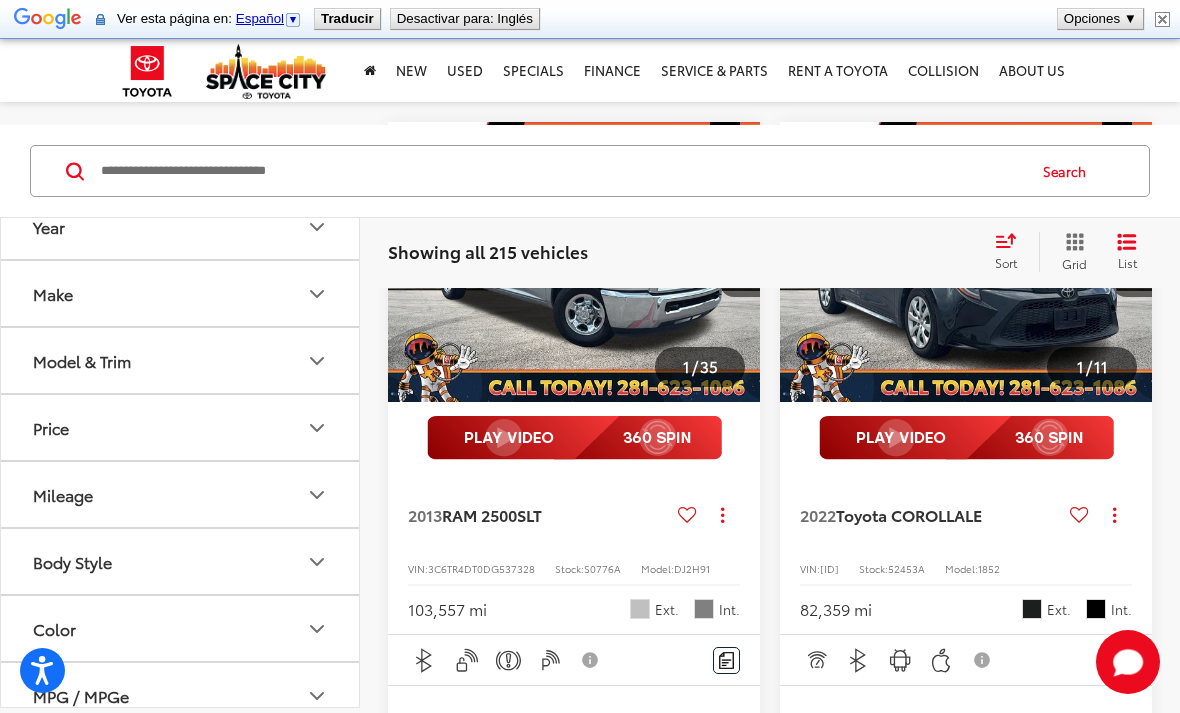 click at bounding box center (574, 262) 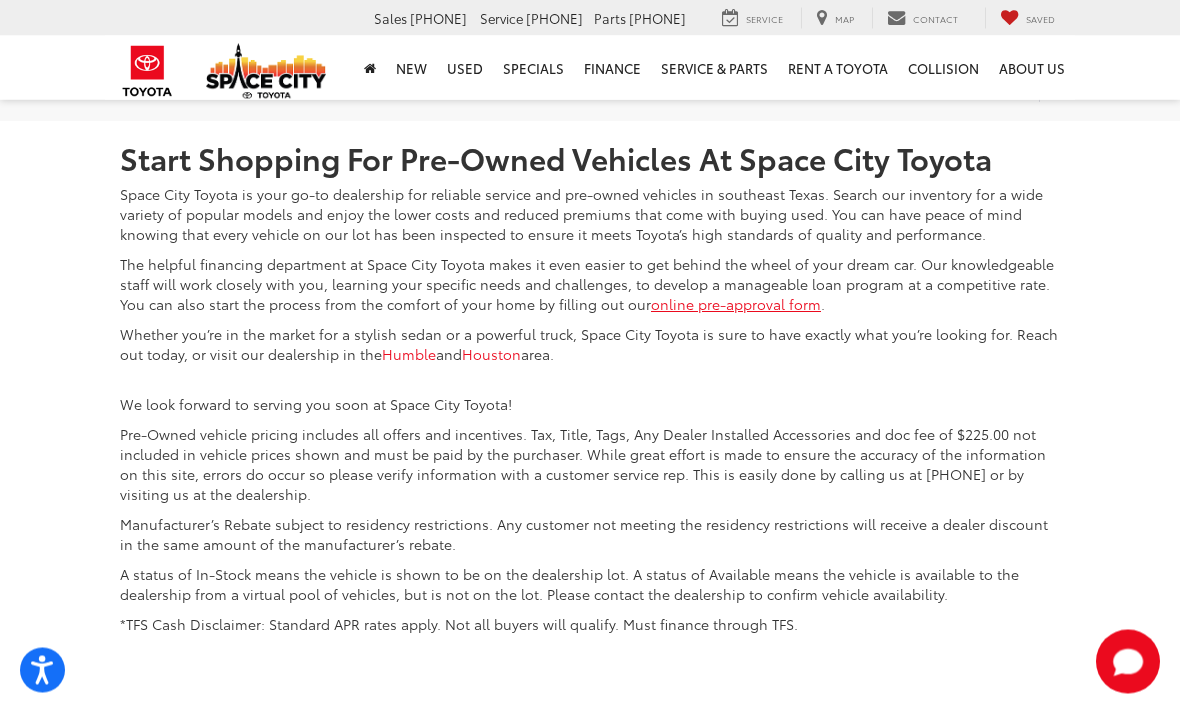 scroll, scrollTop: 6921, scrollLeft: 0, axis: vertical 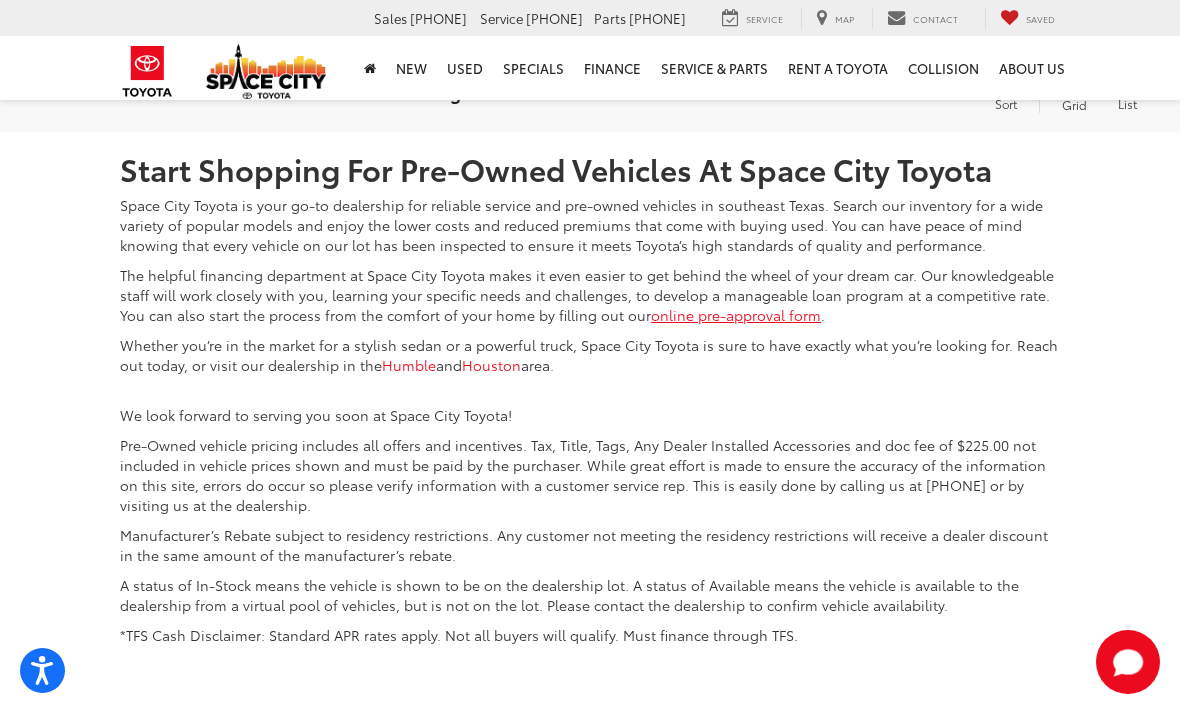 click on "5" at bounding box center [896, -17] 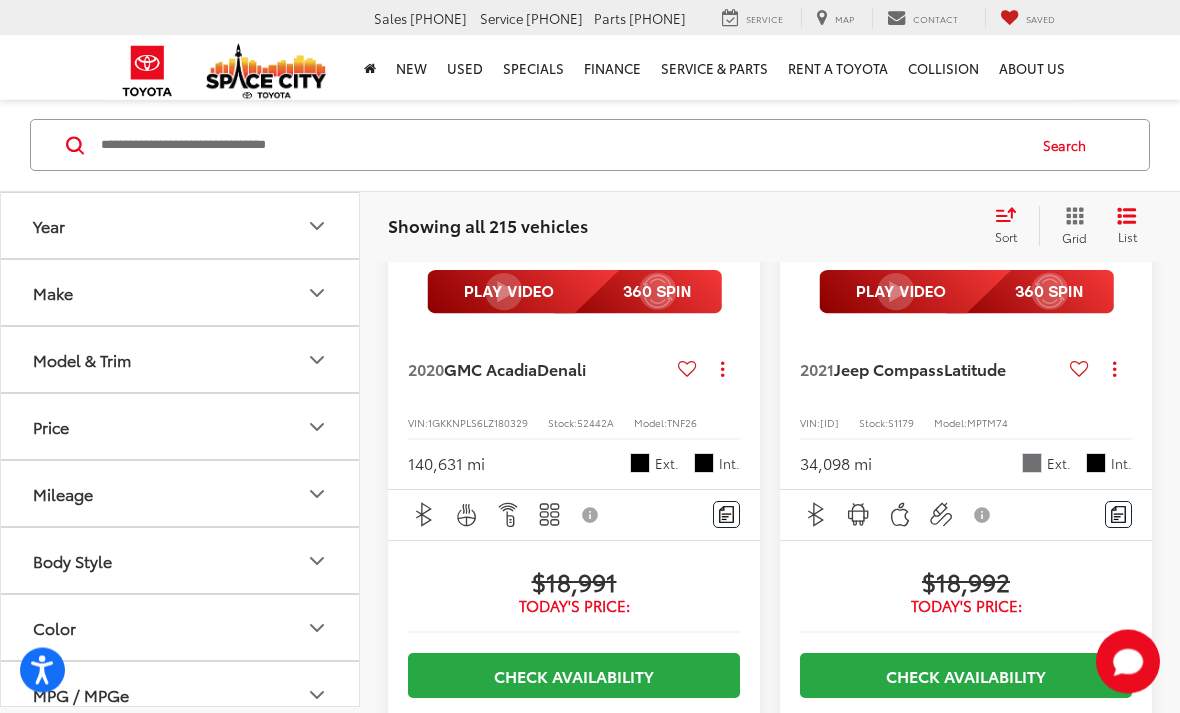 scroll, scrollTop: 3651, scrollLeft: 0, axis: vertical 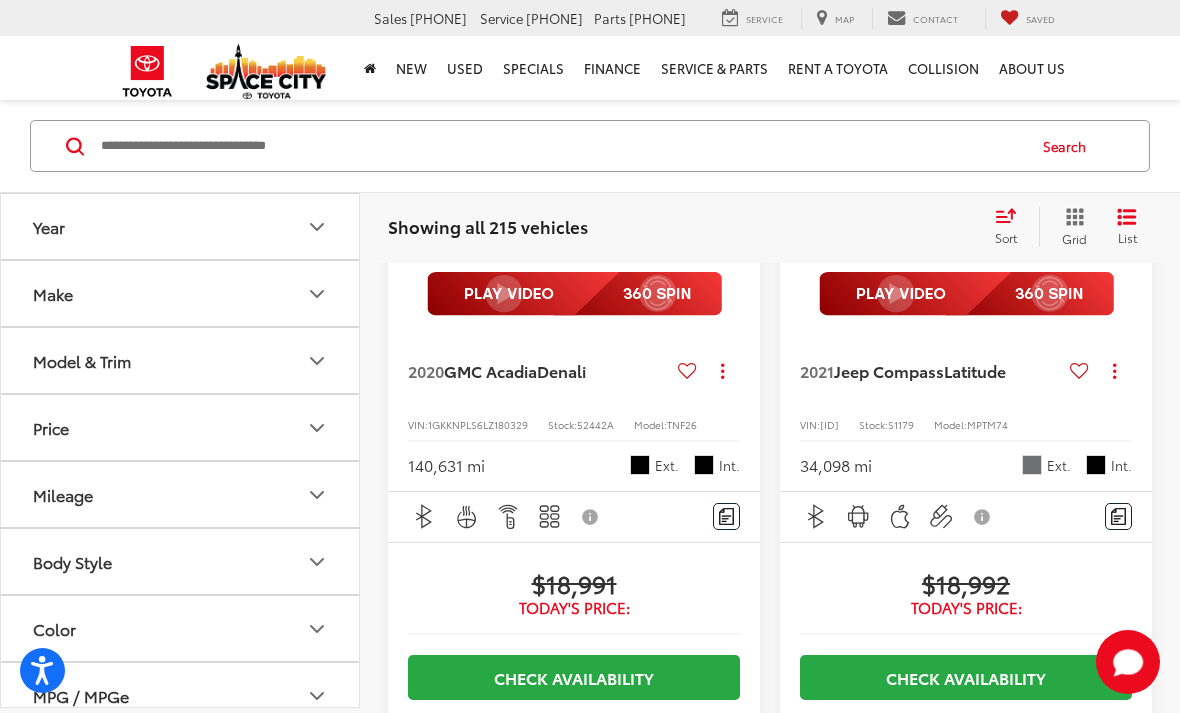 click on "Model & Trim" at bounding box center (82, 360) 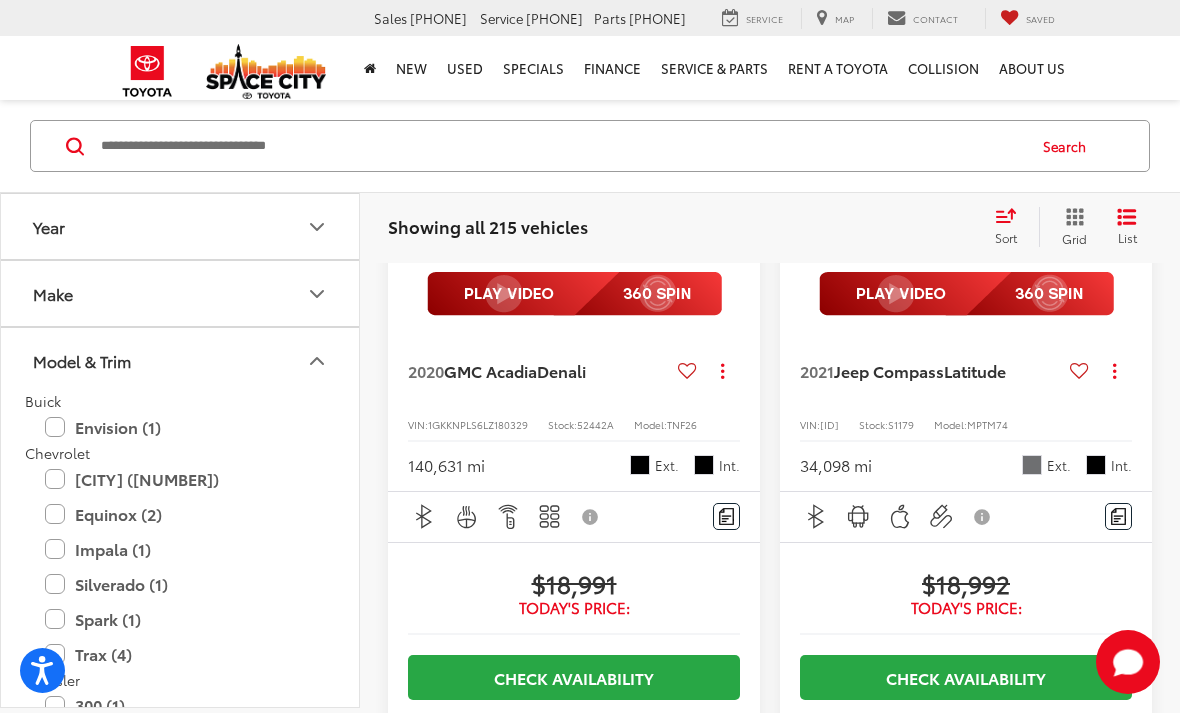 click on "Colorado (2)" at bounding box center (180, 478) 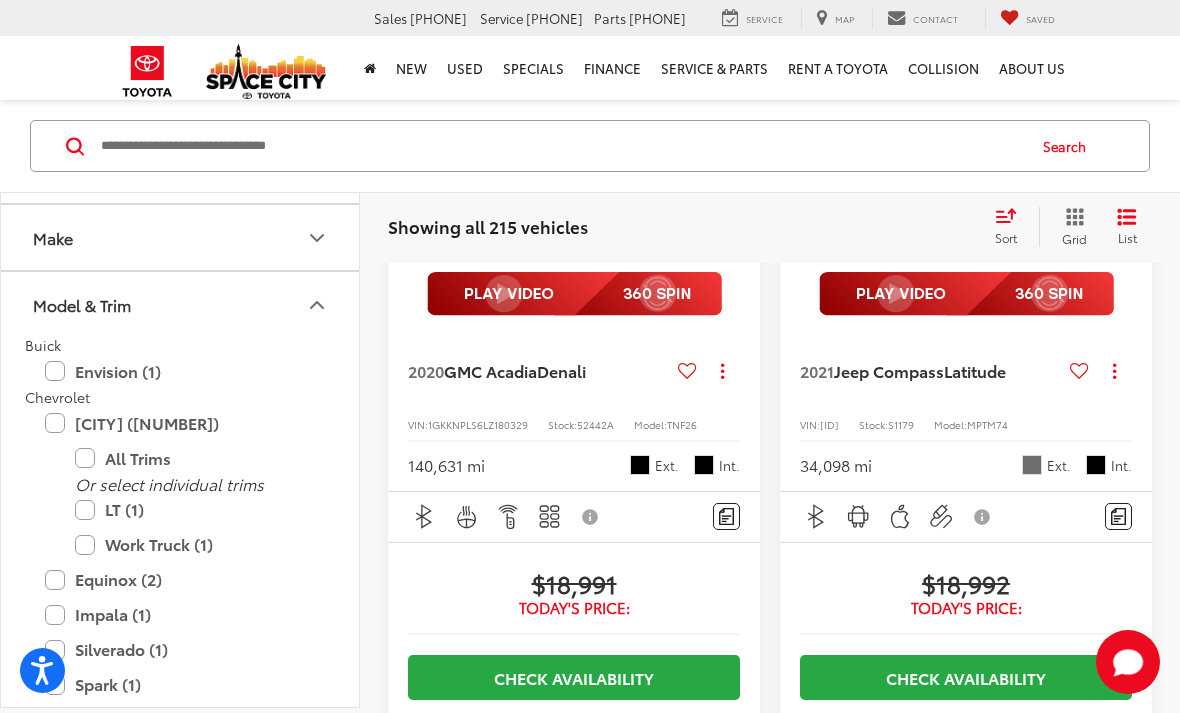 scroll, scrollTop: 72, scrollLeft: 0, axis: vertical 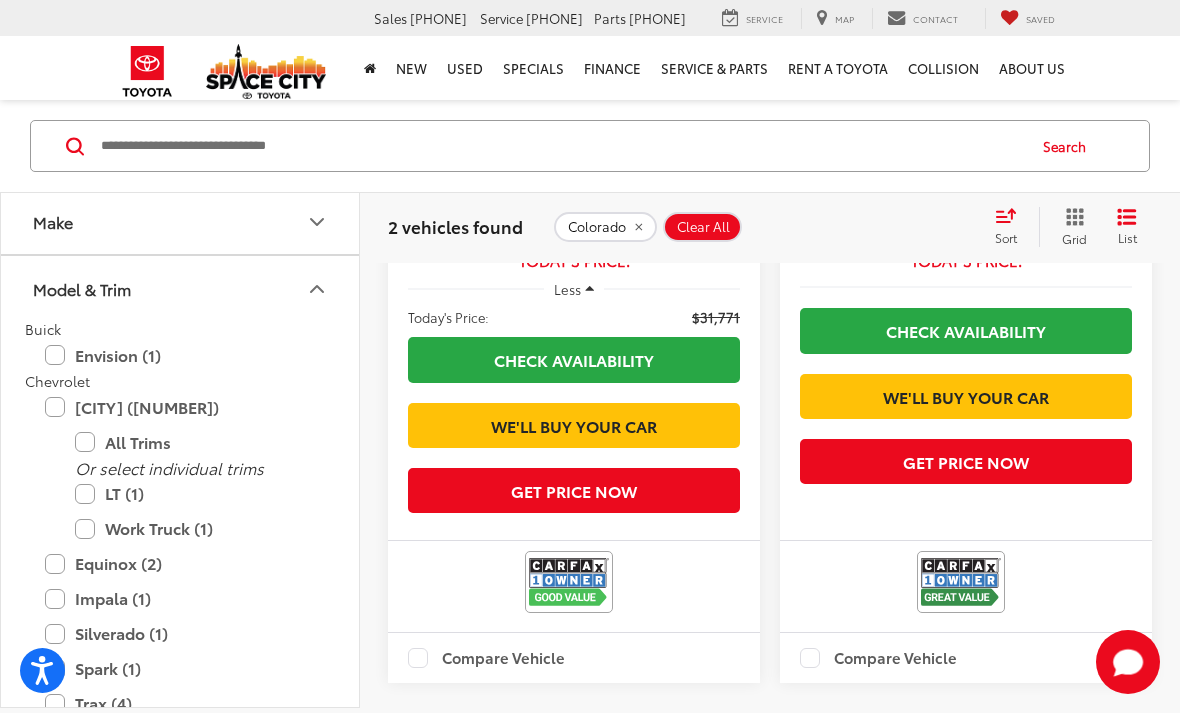 click on "Colorado (2)" at bounding box center [180, 406] 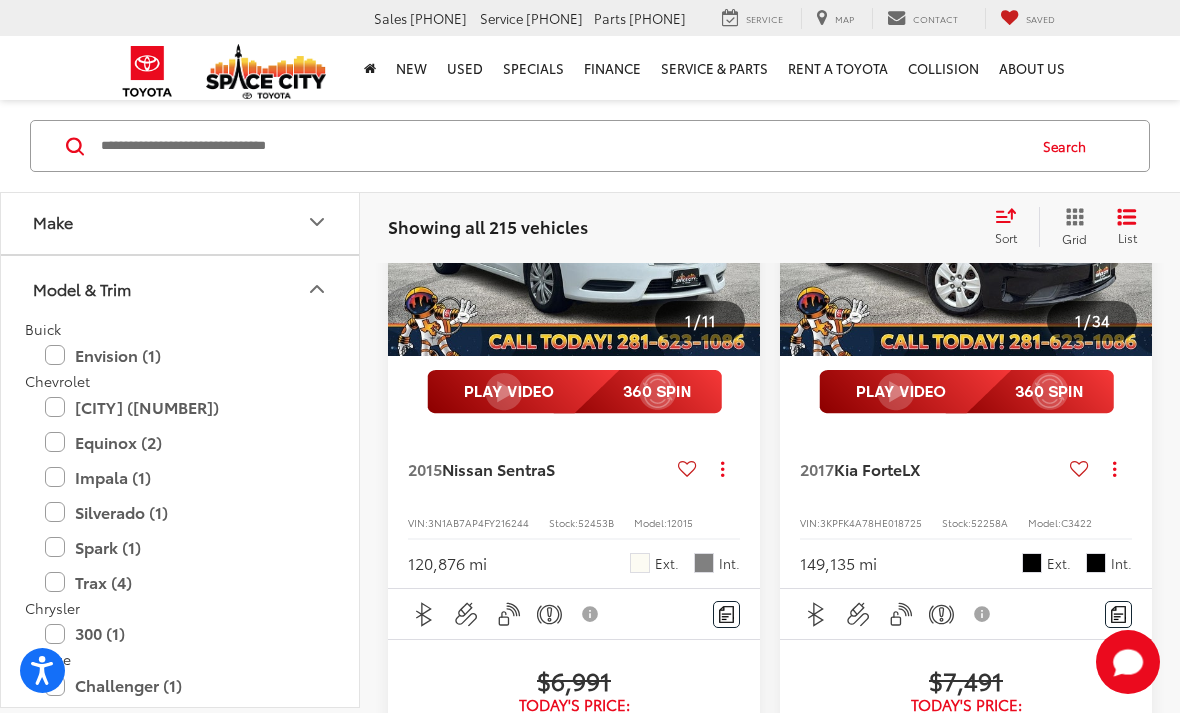 scroll, scrollTop: 2424, scrollLeft: 0, axis: vertical 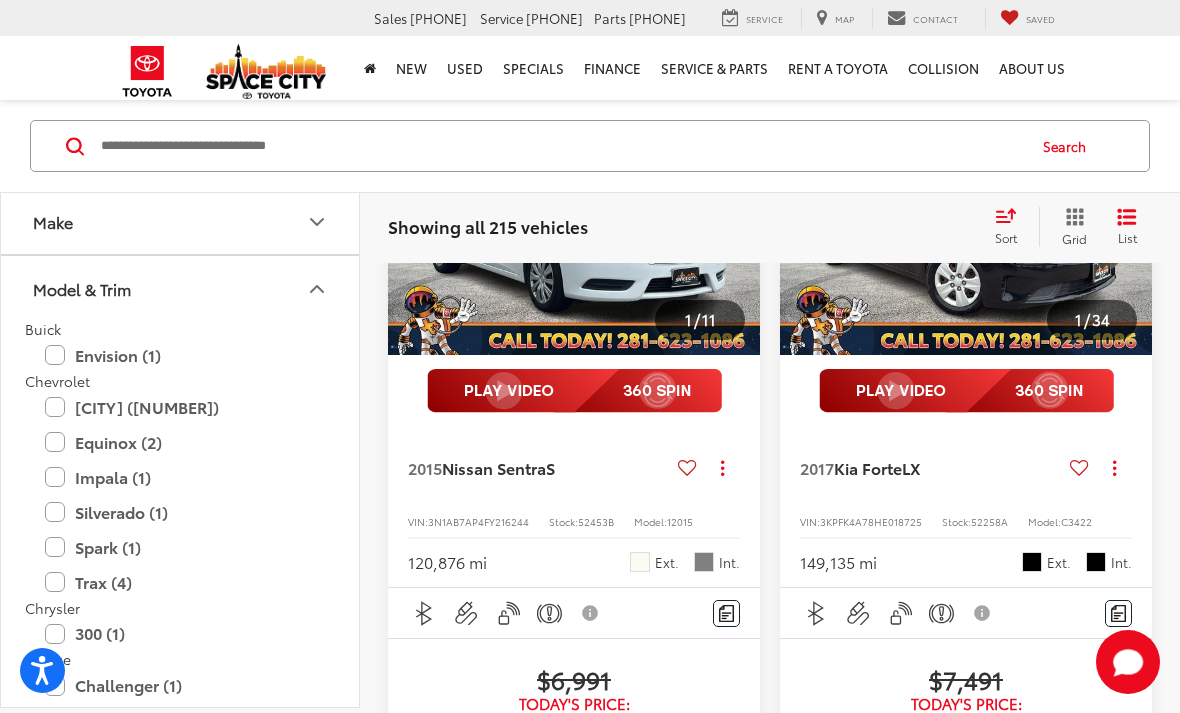 click at bounding box center (561, 146) 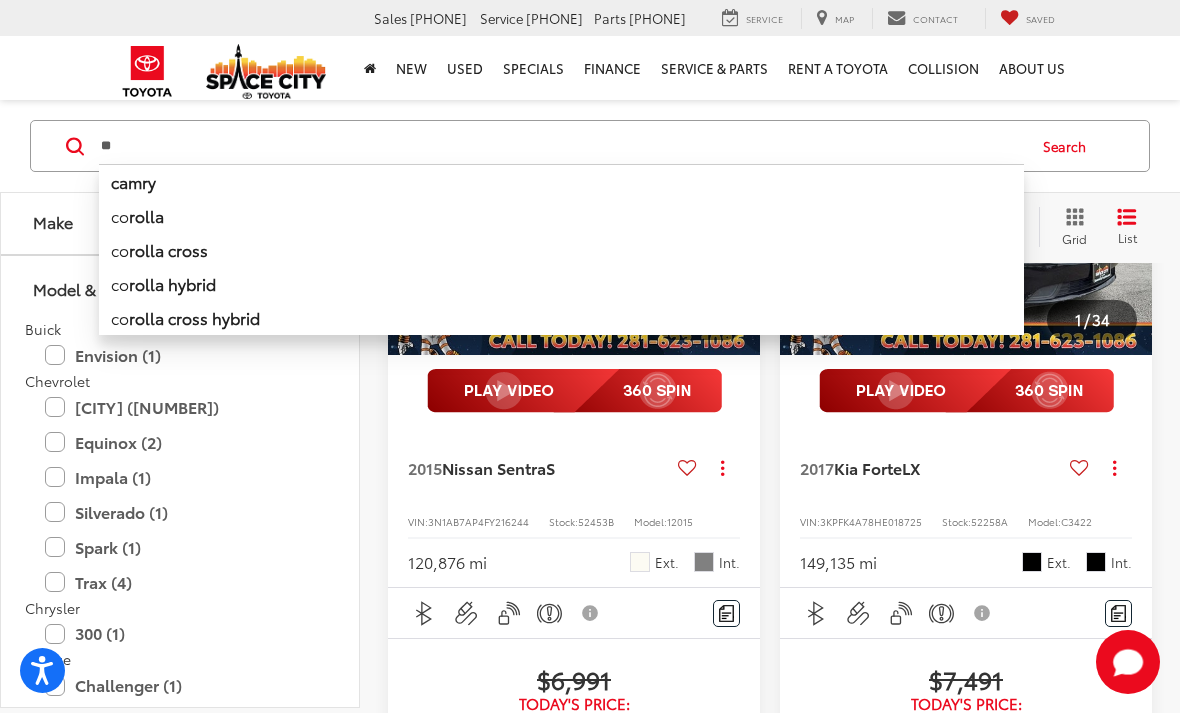 type on "*" 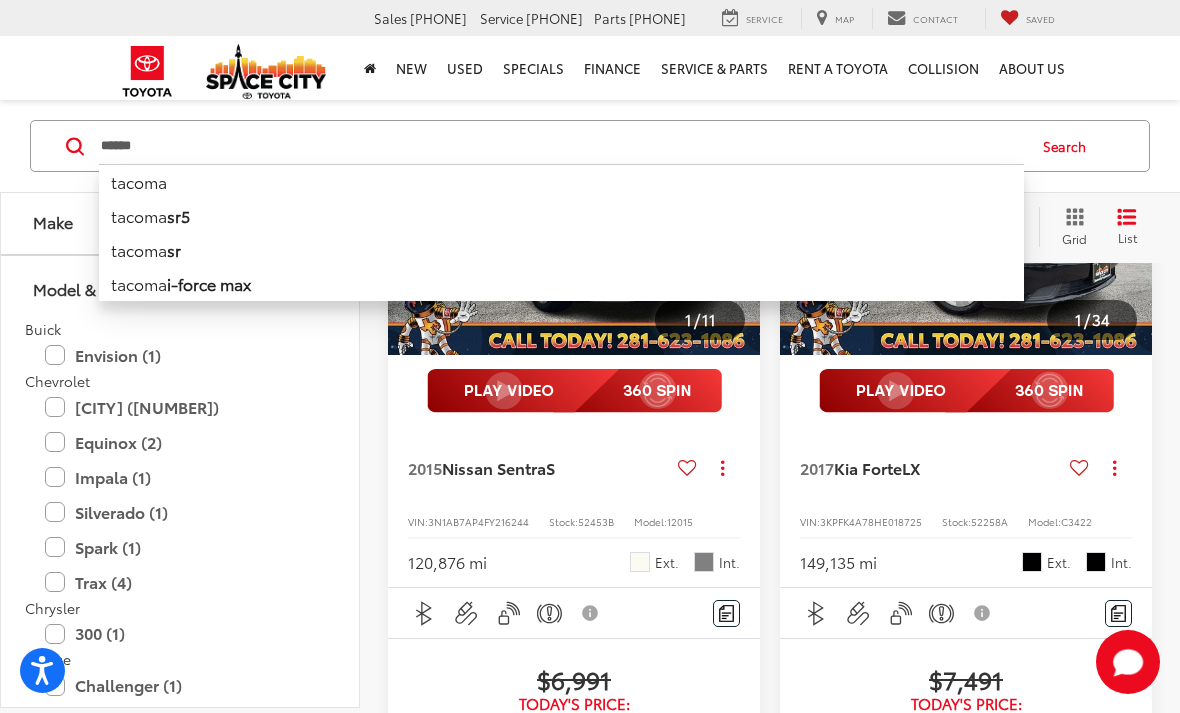 type on "******" 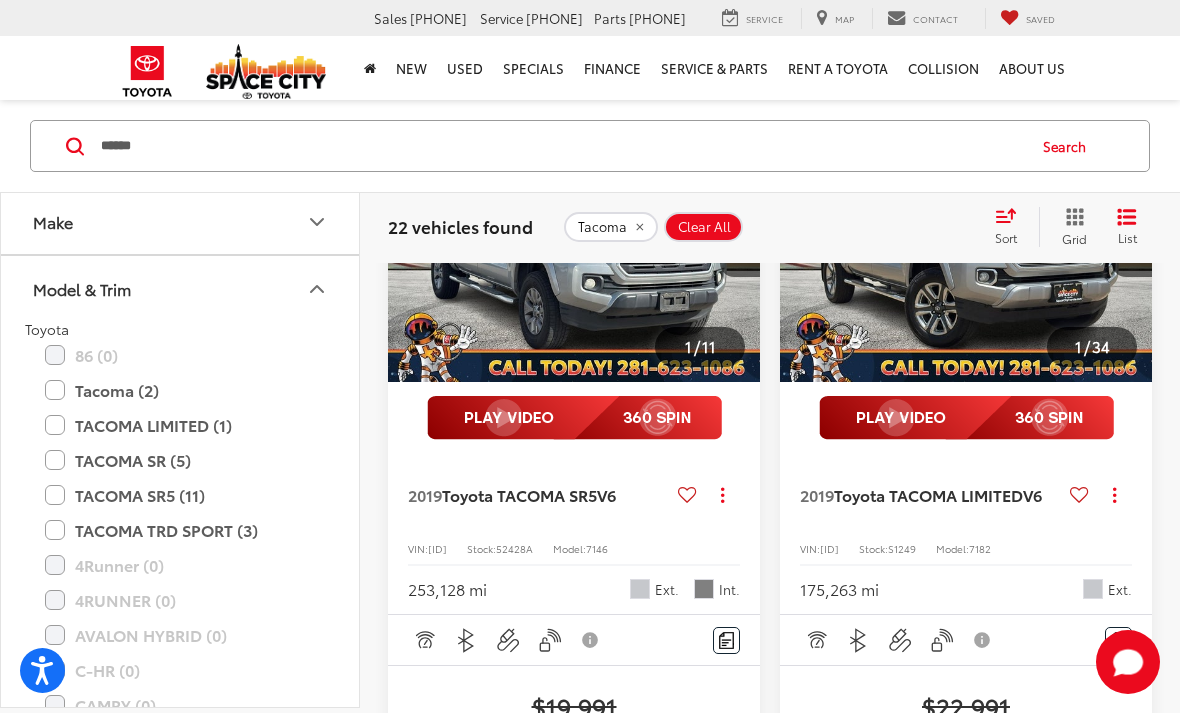 scroll, scrollTop: 174, scrollLeft: 0, axis: vertical 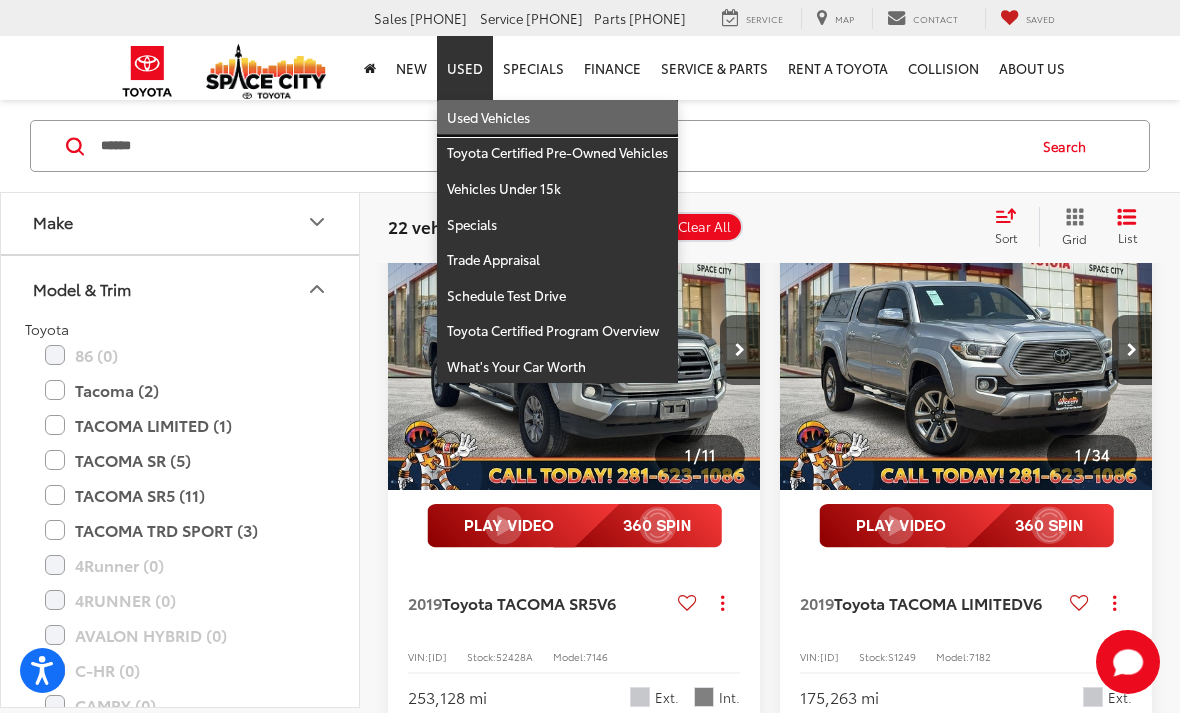 click on "Used Vehicles" at bounding box center [557, 118] 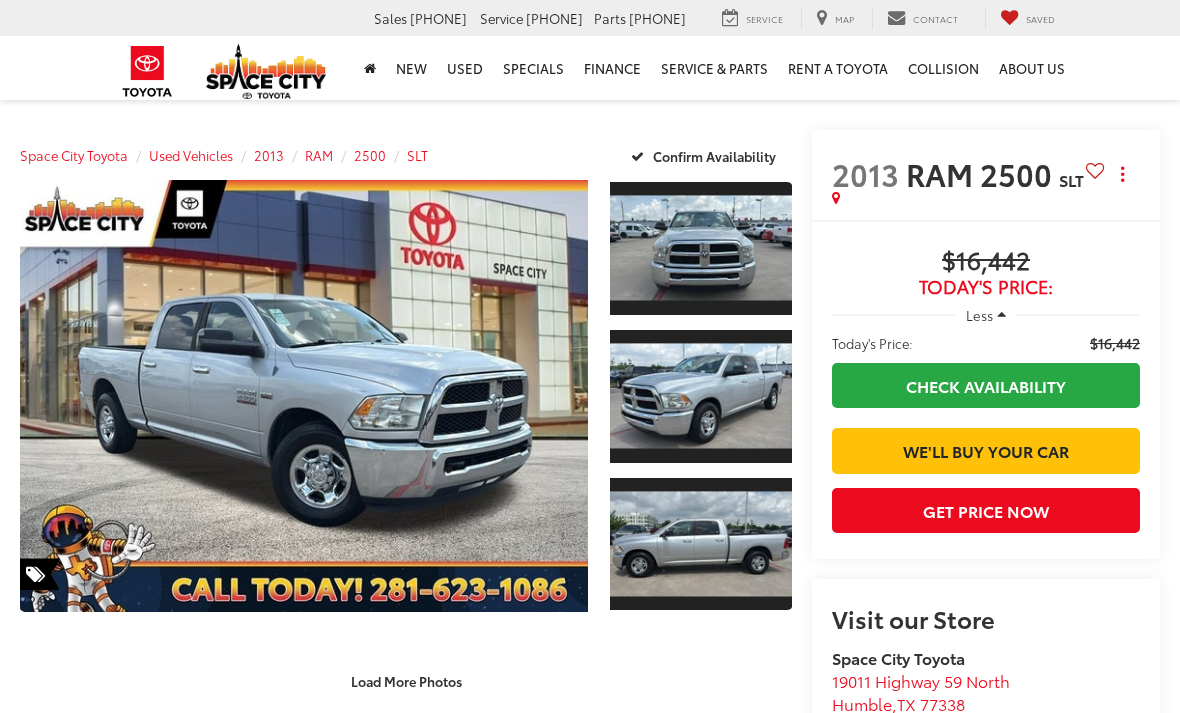 scroll, scrollTop: 0, scrollLeft: 0, axis: both 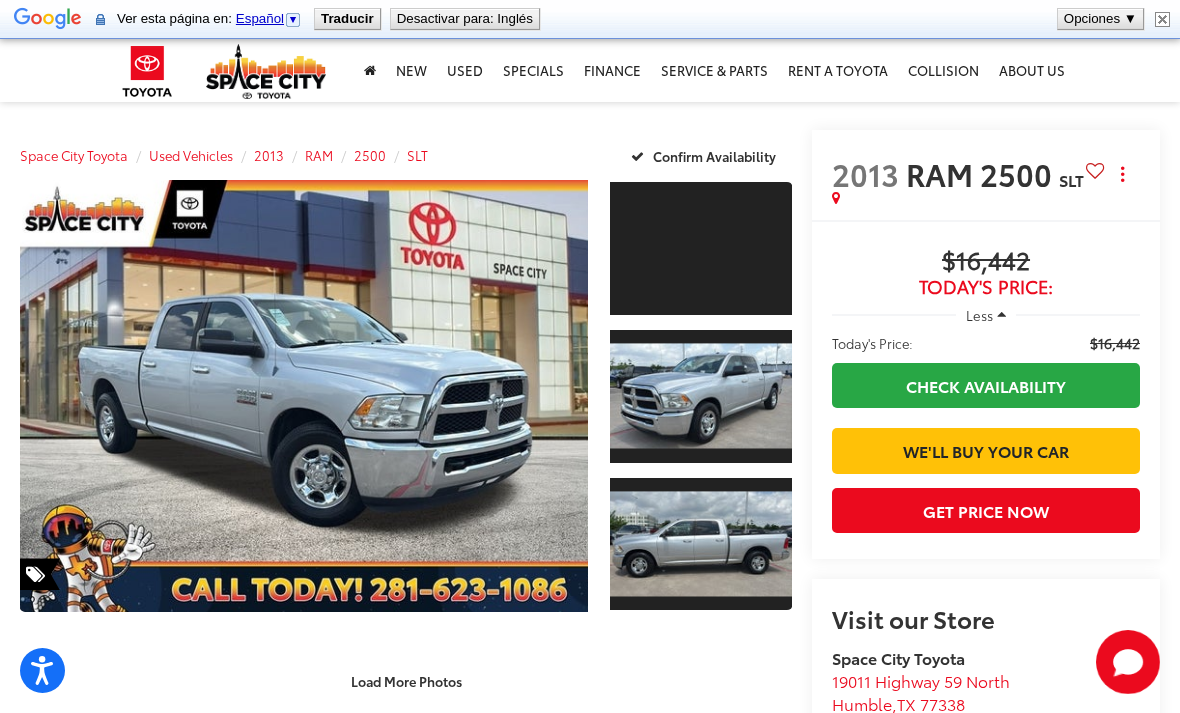 click at bounding box center [701, 396] 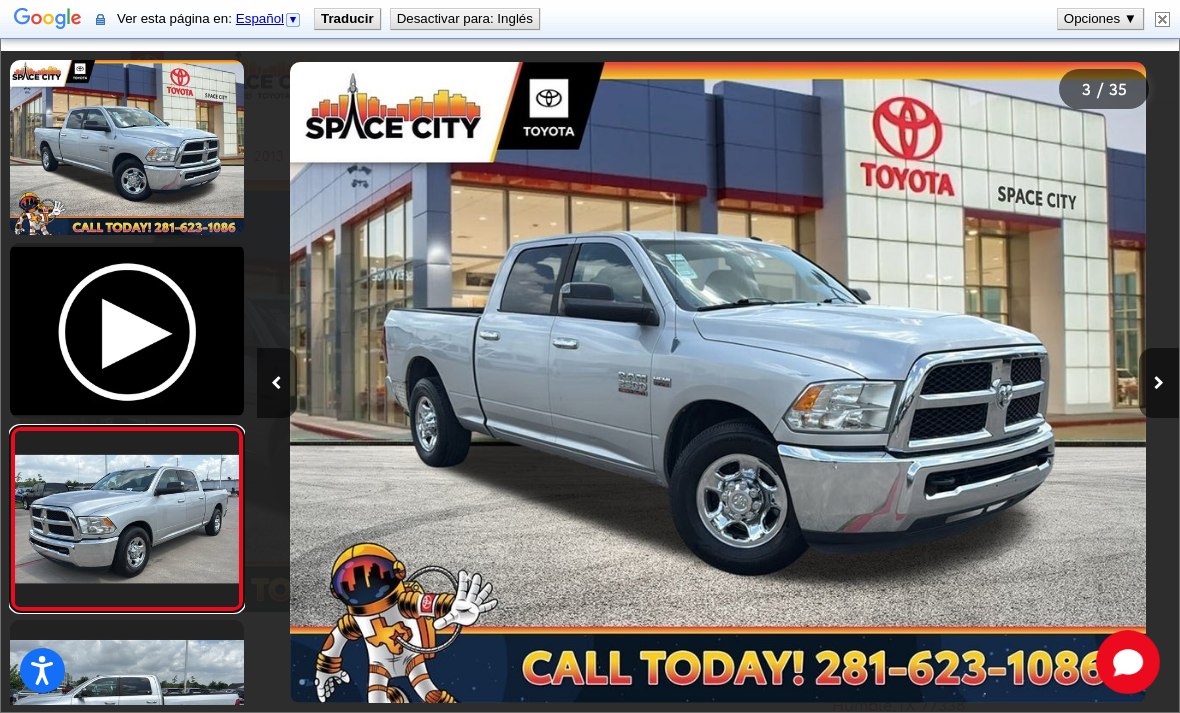 scroll, scrollTop: 0, scrollLeft: 1717, axis: horizontal 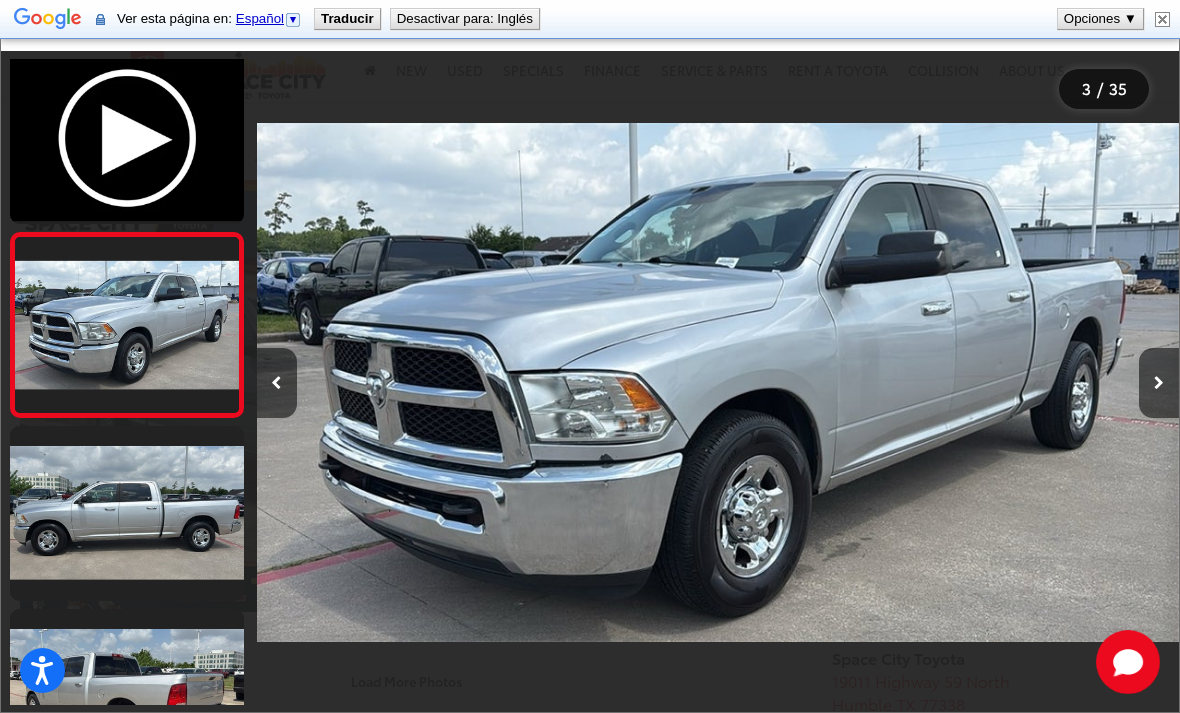 click at bounding box center (127, 513) 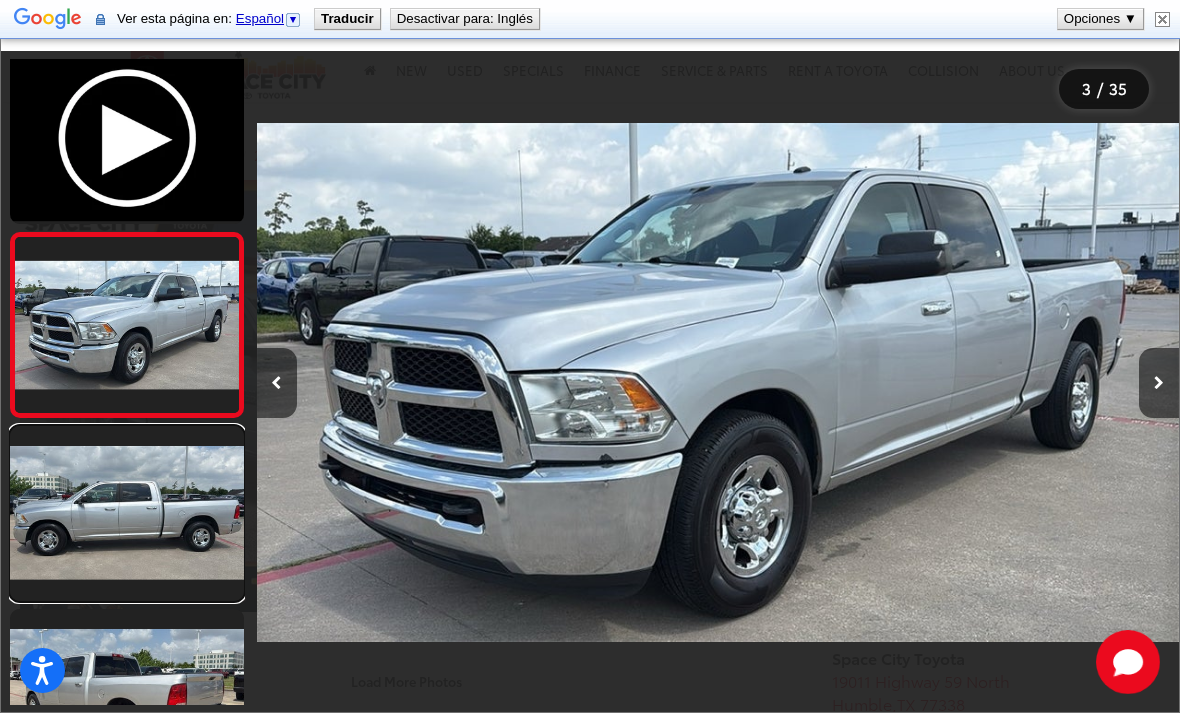 scroll, scrollTop: 0, scrollLeft: 2186, axis: horizontal 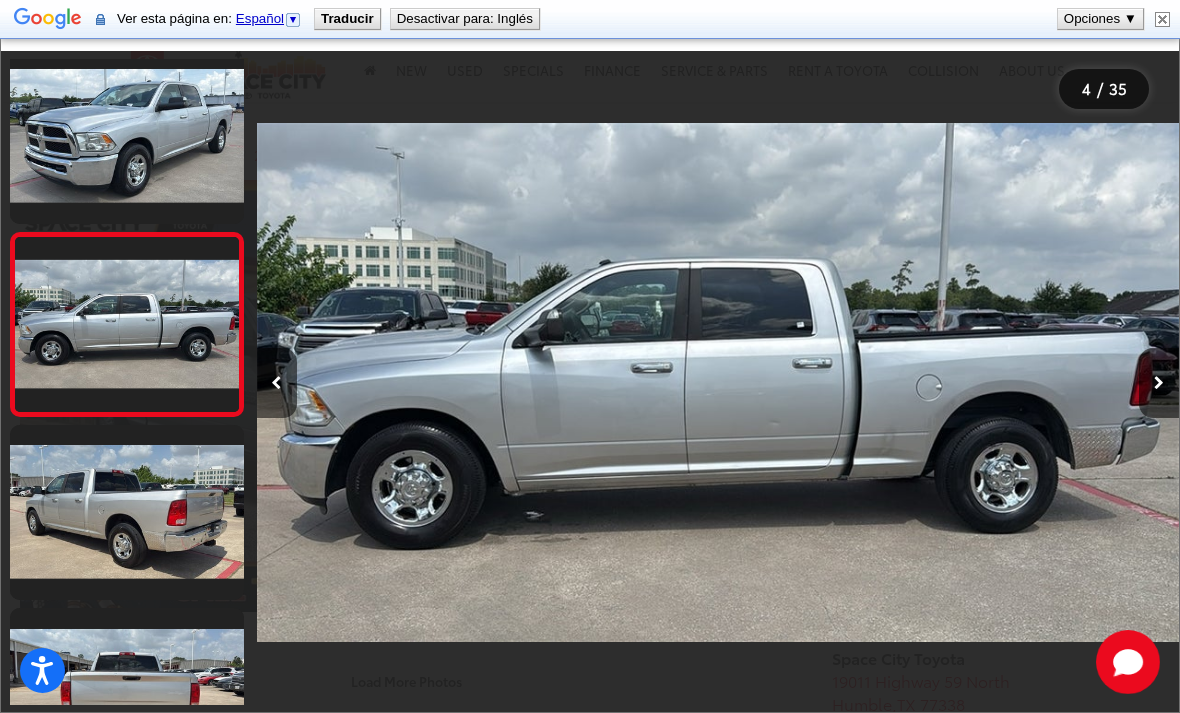click at bounding box center [127, 512] 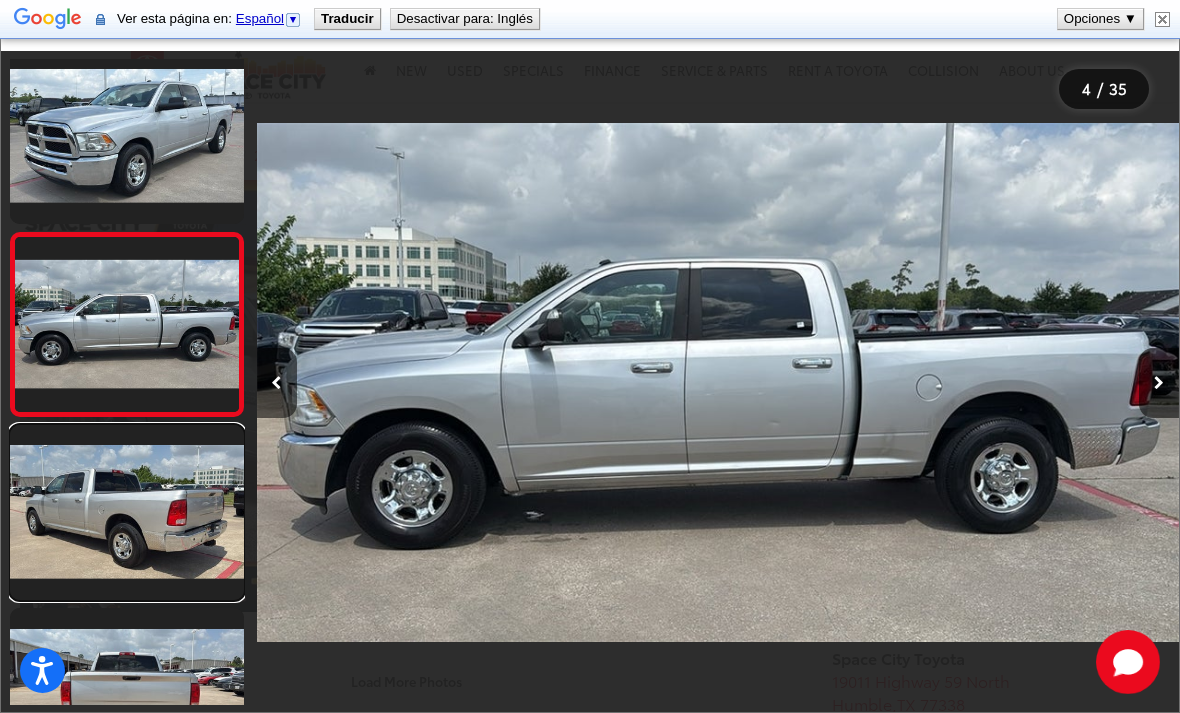 scroll, scrollTop: 0, scrollLeft: 2971, axis: horizontal 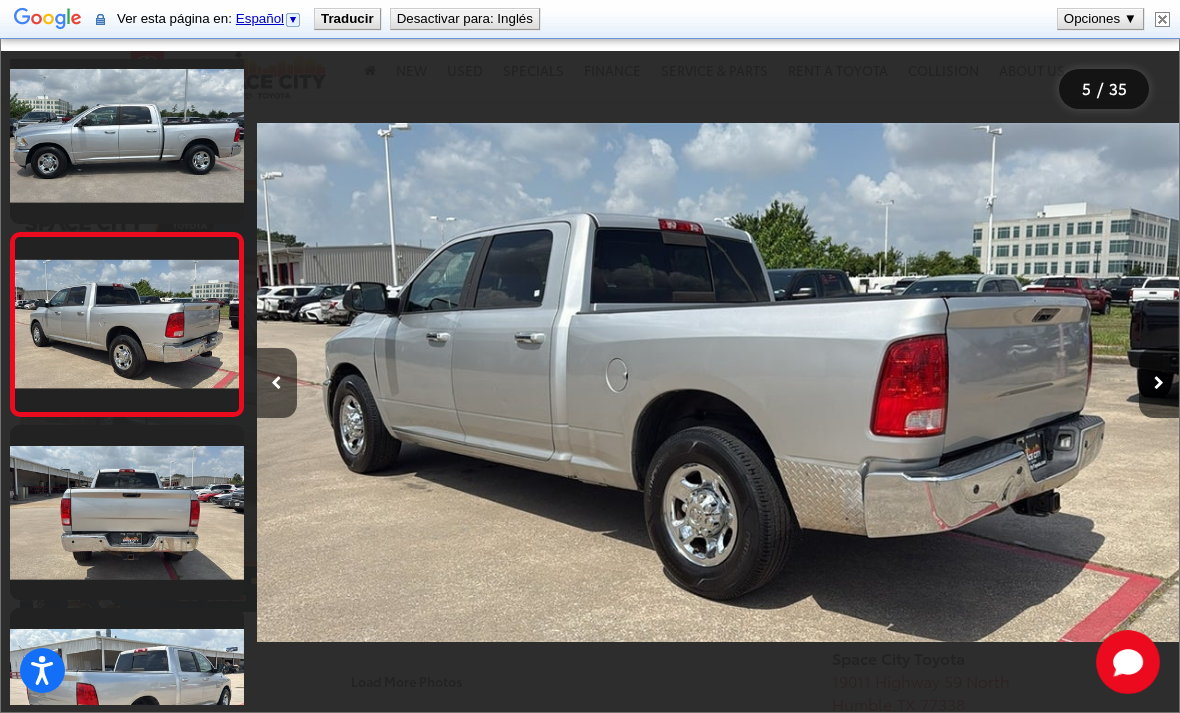 click at bounding box center [127, 512] 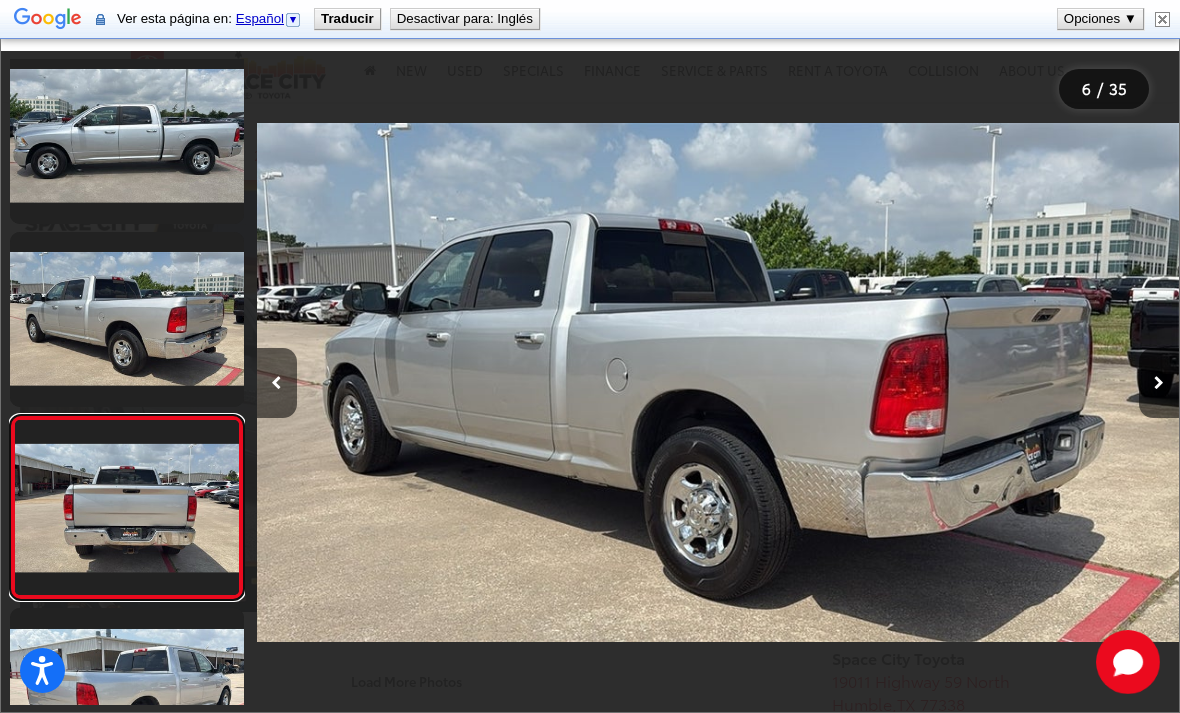 scroll, scrollTop: 0, scrollLeft: 4609, axis: horizontal 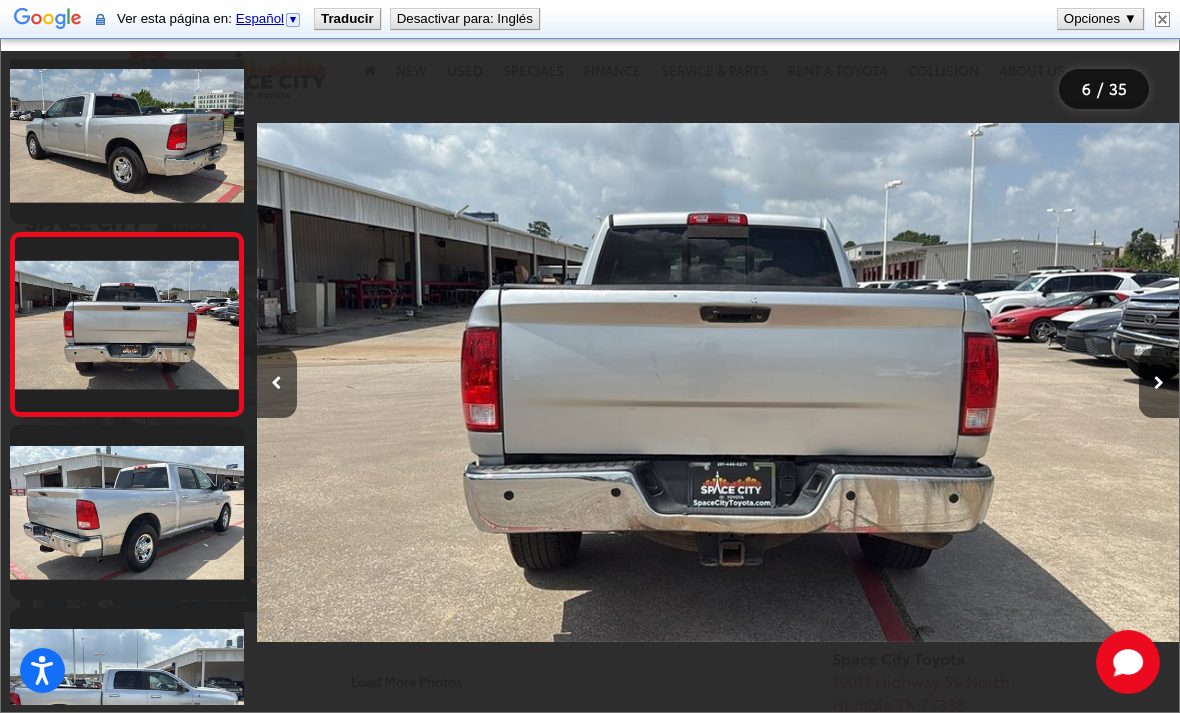 click at bounding box center [127, 512] 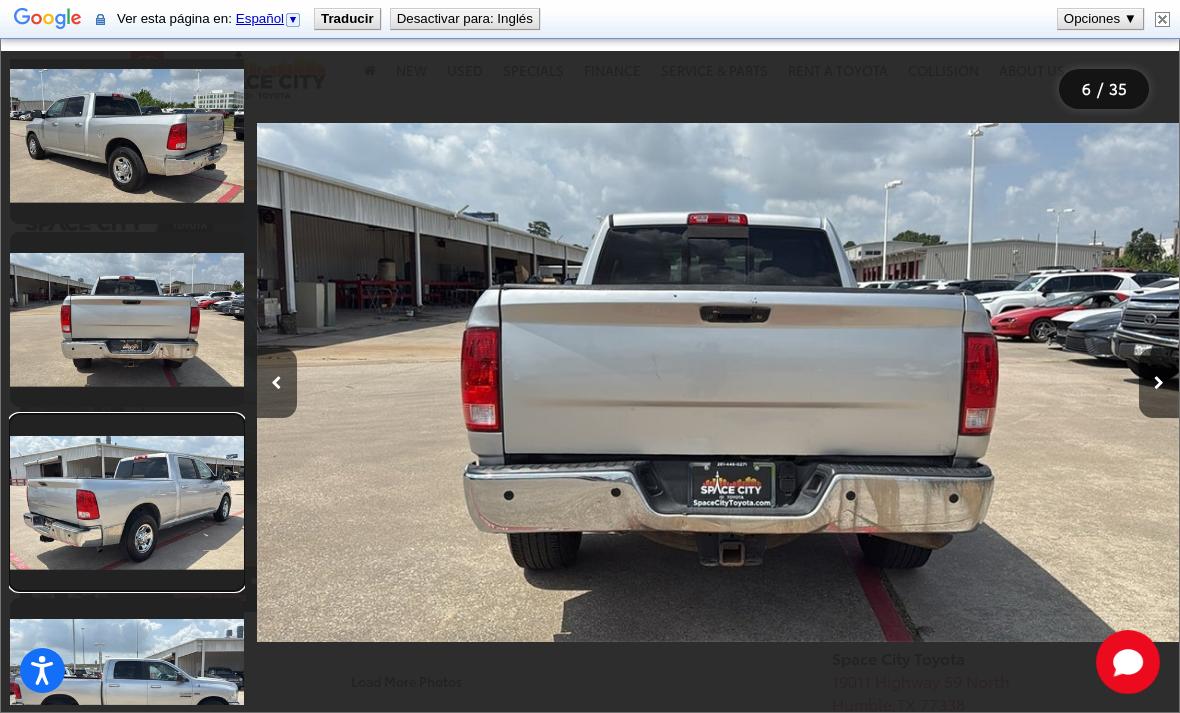 scroll, scrollTop: 900, scrollLeft: 0, axis: vertical 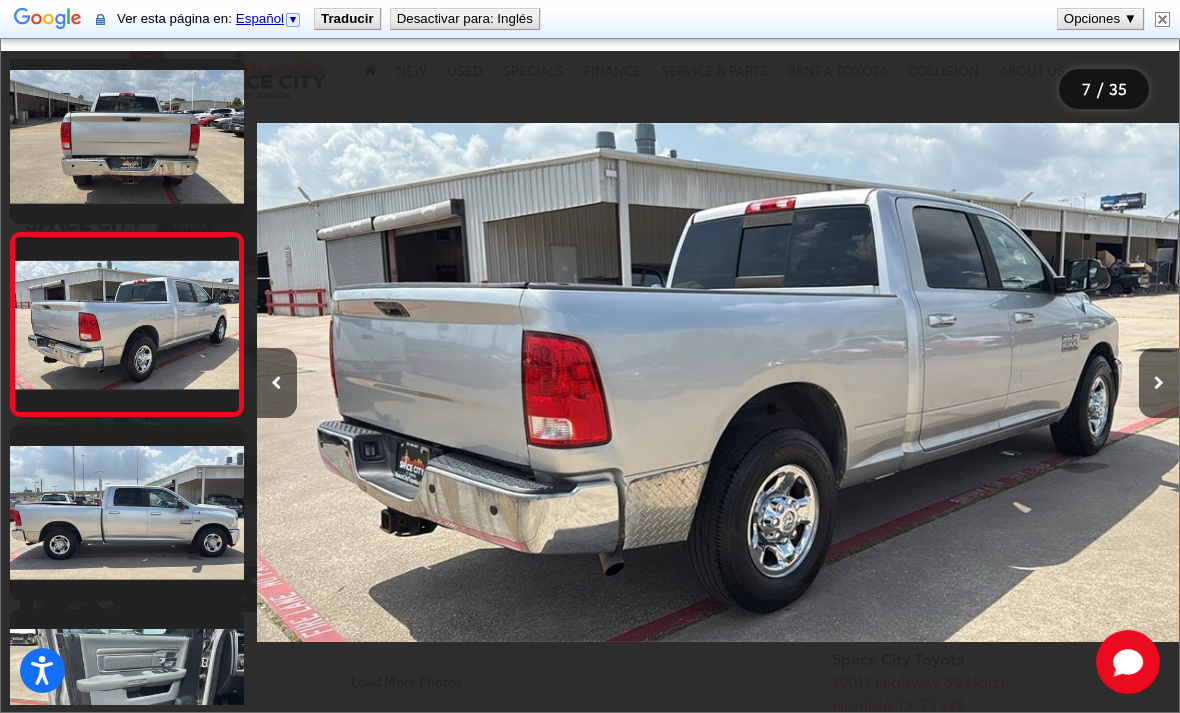 click at bounding box center (127, 512) 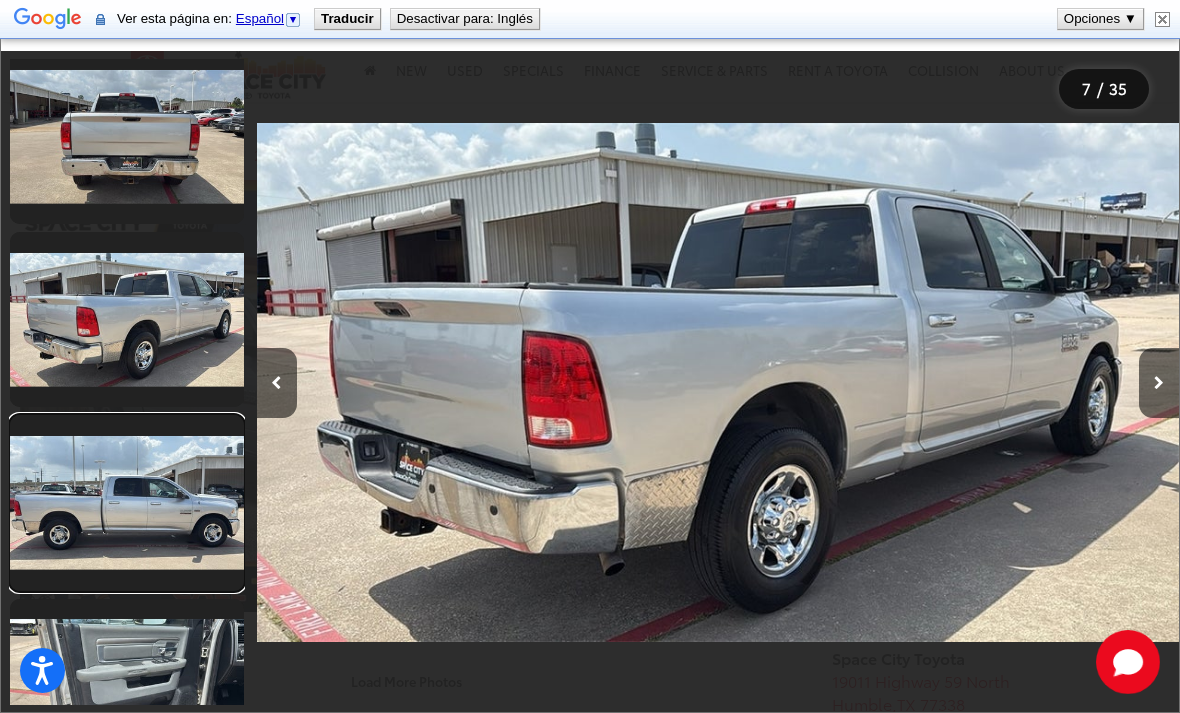 scroll, scrollTop: 997, scrollLeft: 0, axis: vertical 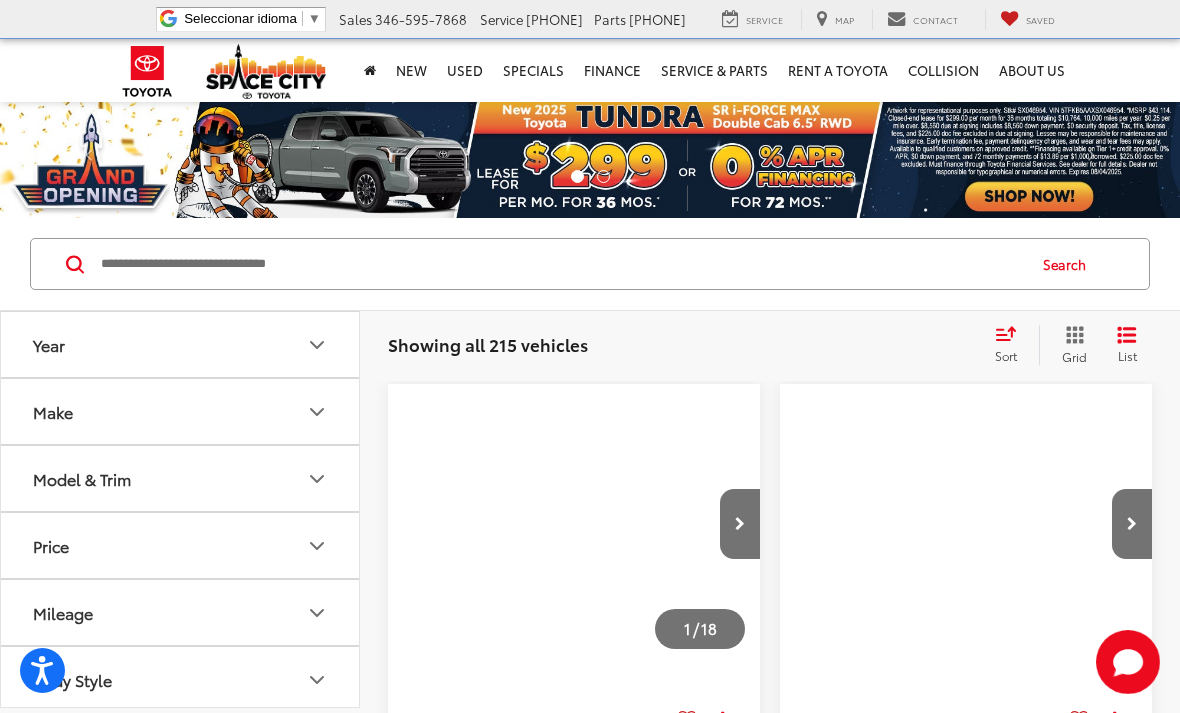 click at bounding box center (561, 264) 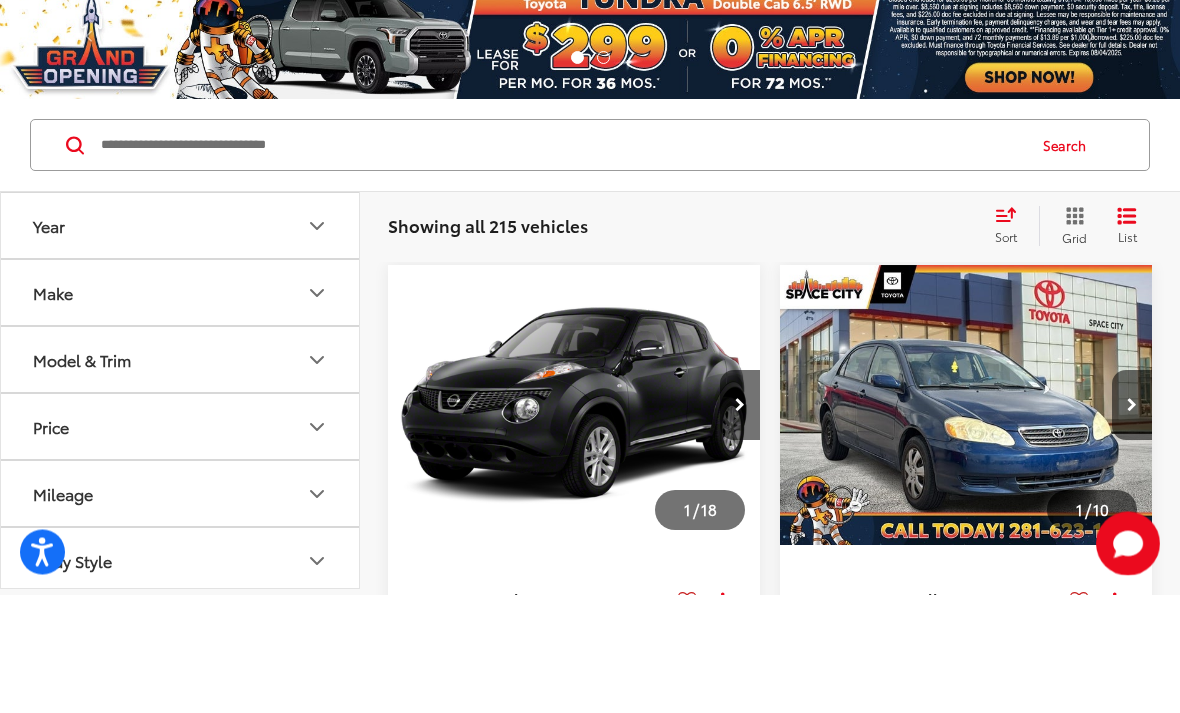 scroll, scrollTop: 0, scrollLeft: 0, axis: both 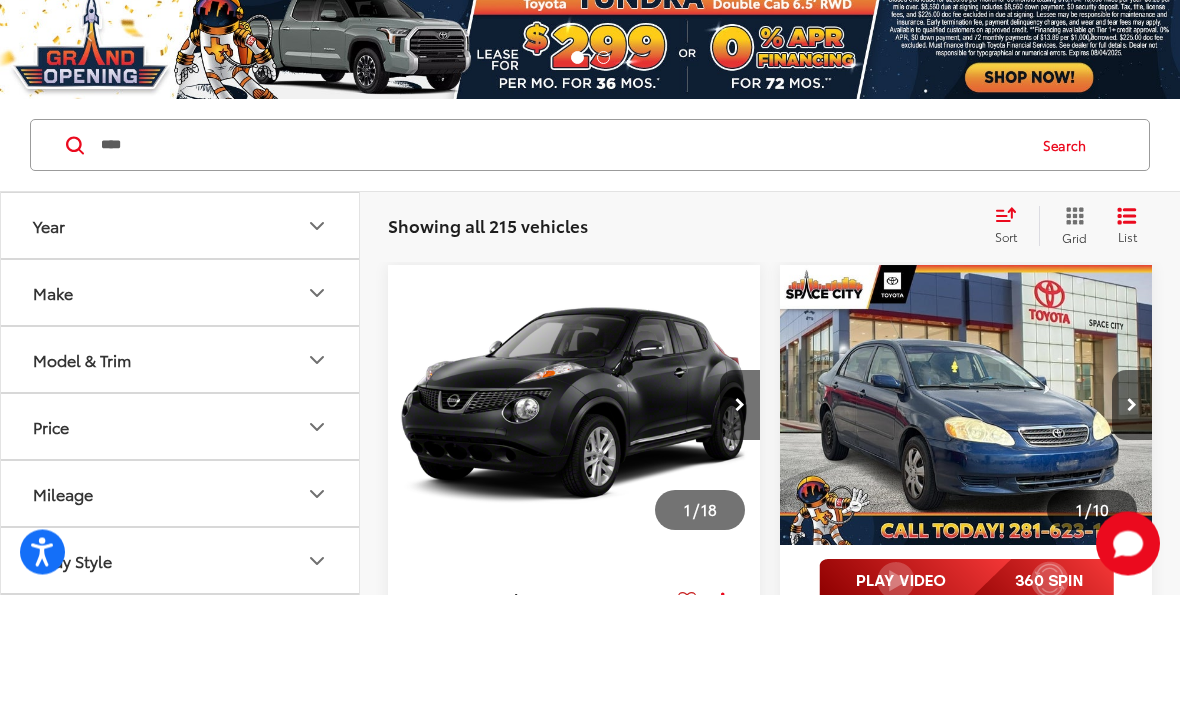 type on "****" 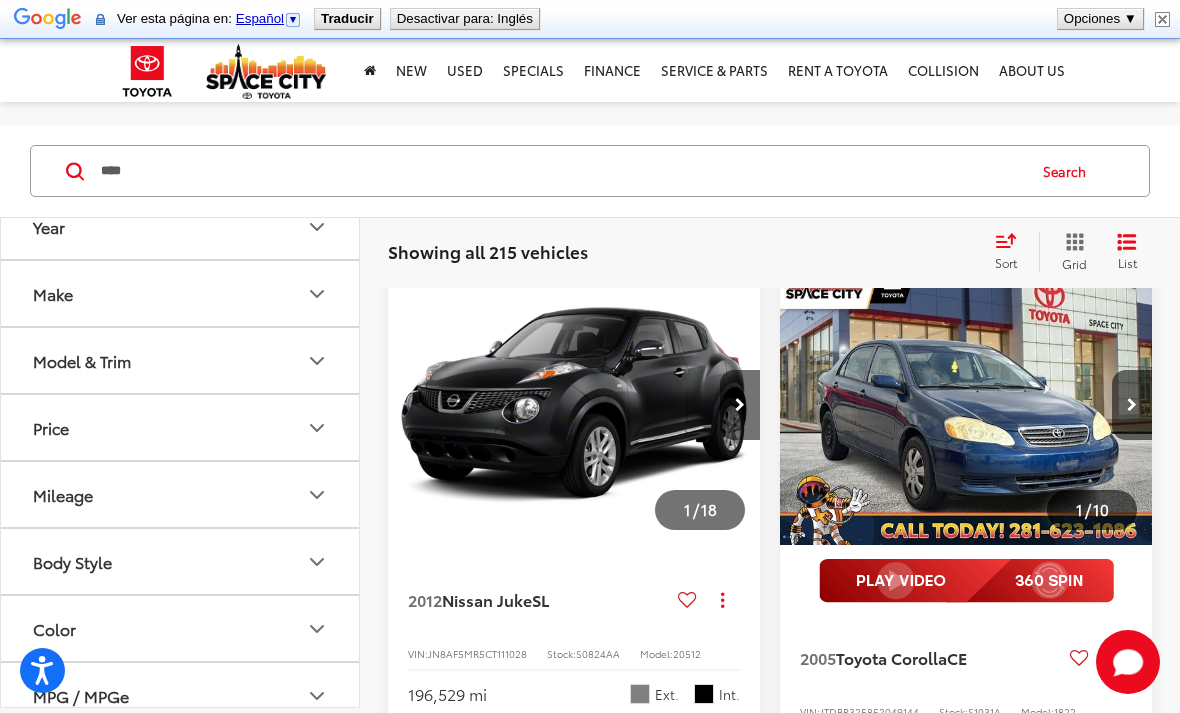 scroll, scrollTop: 0, scrollLeft: 0, axis: both 